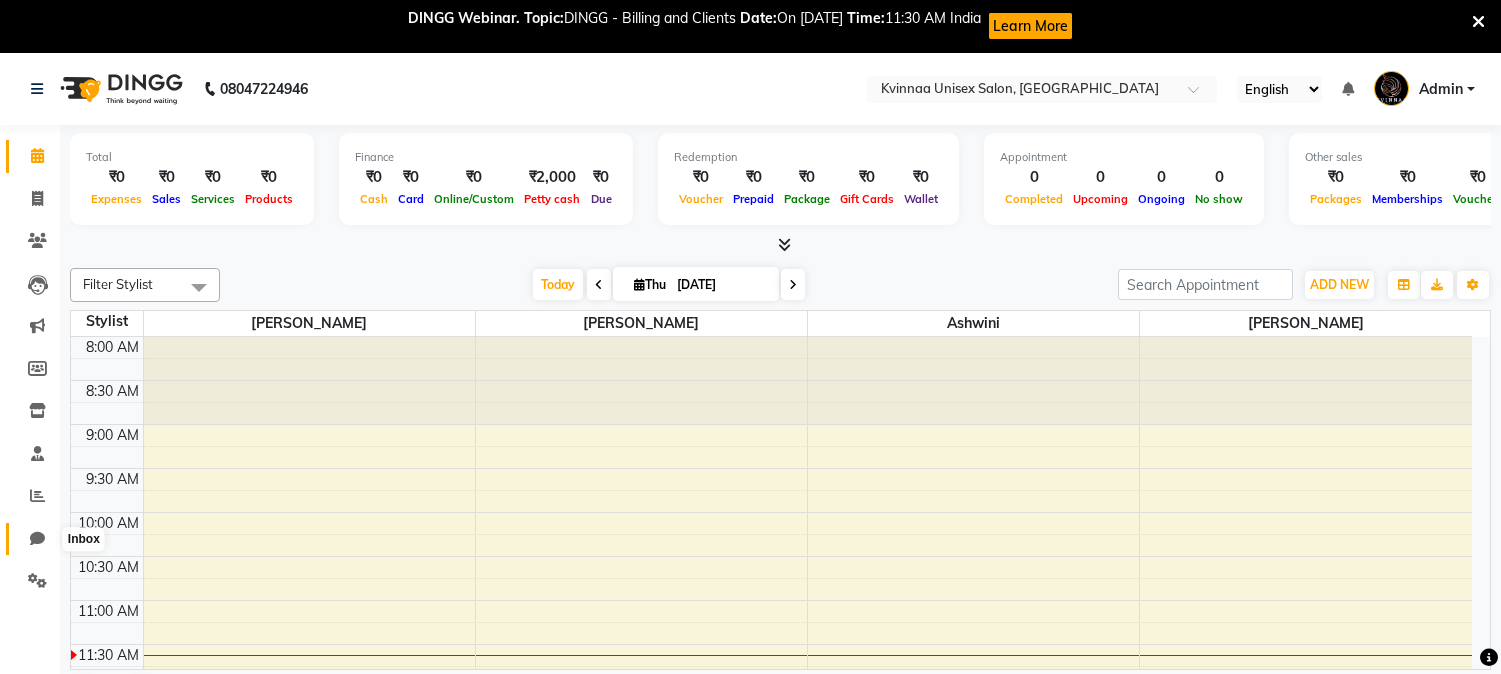 scroll, scrollTop: 0, scrollLeft: 0, axis: both 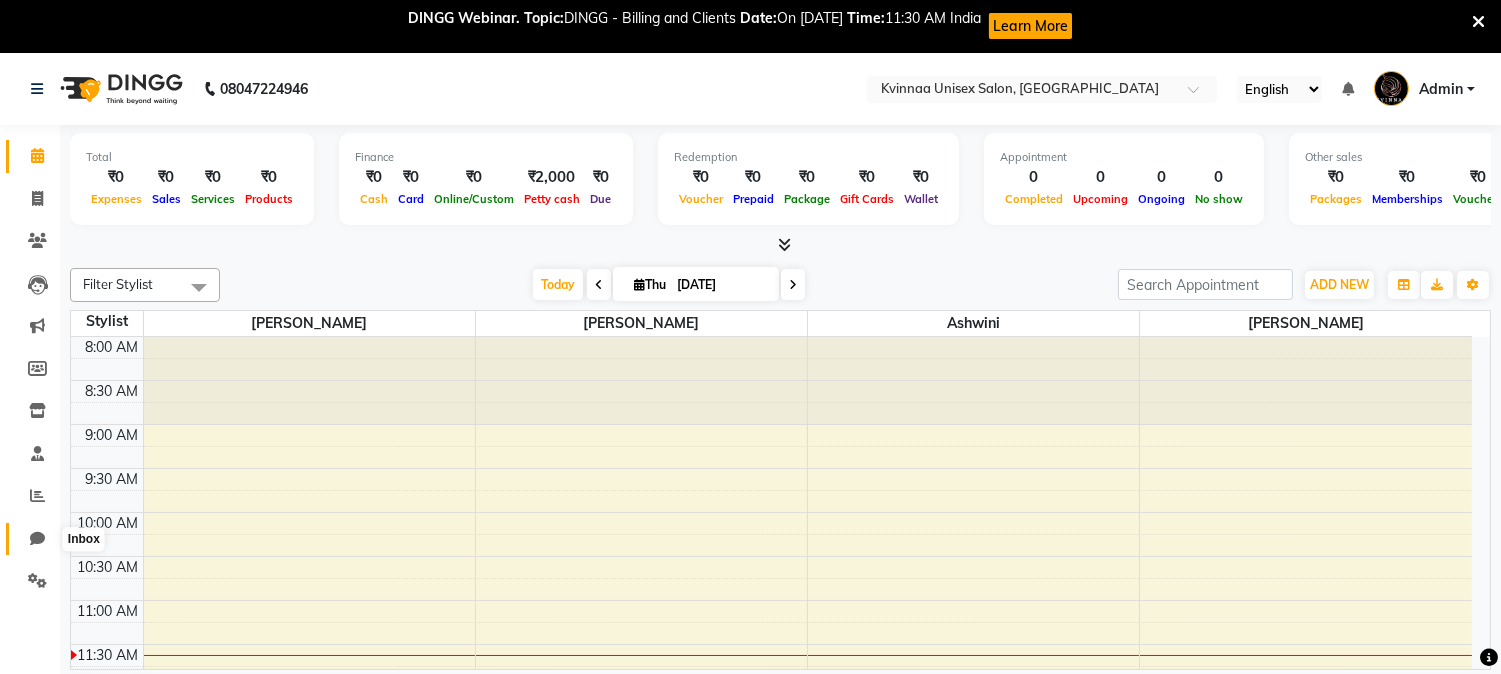 click 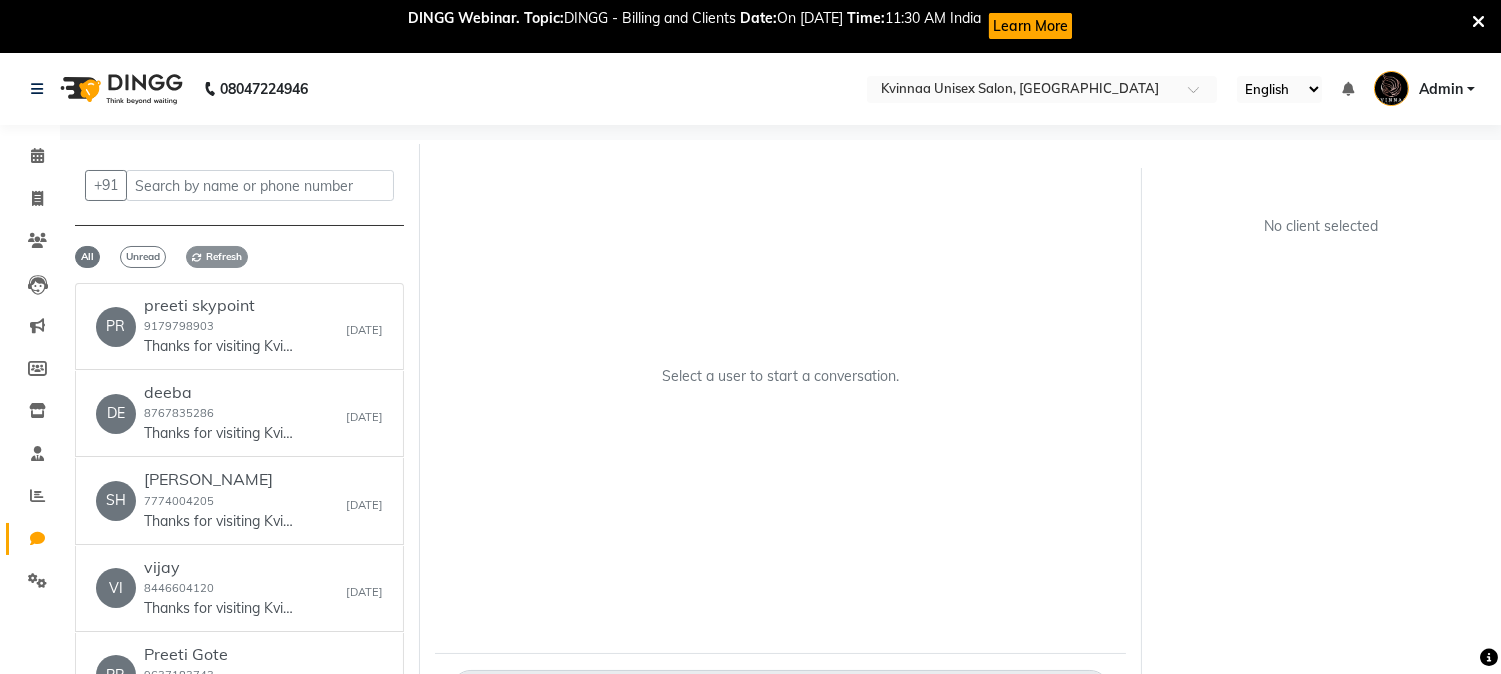 click on "Refresh" 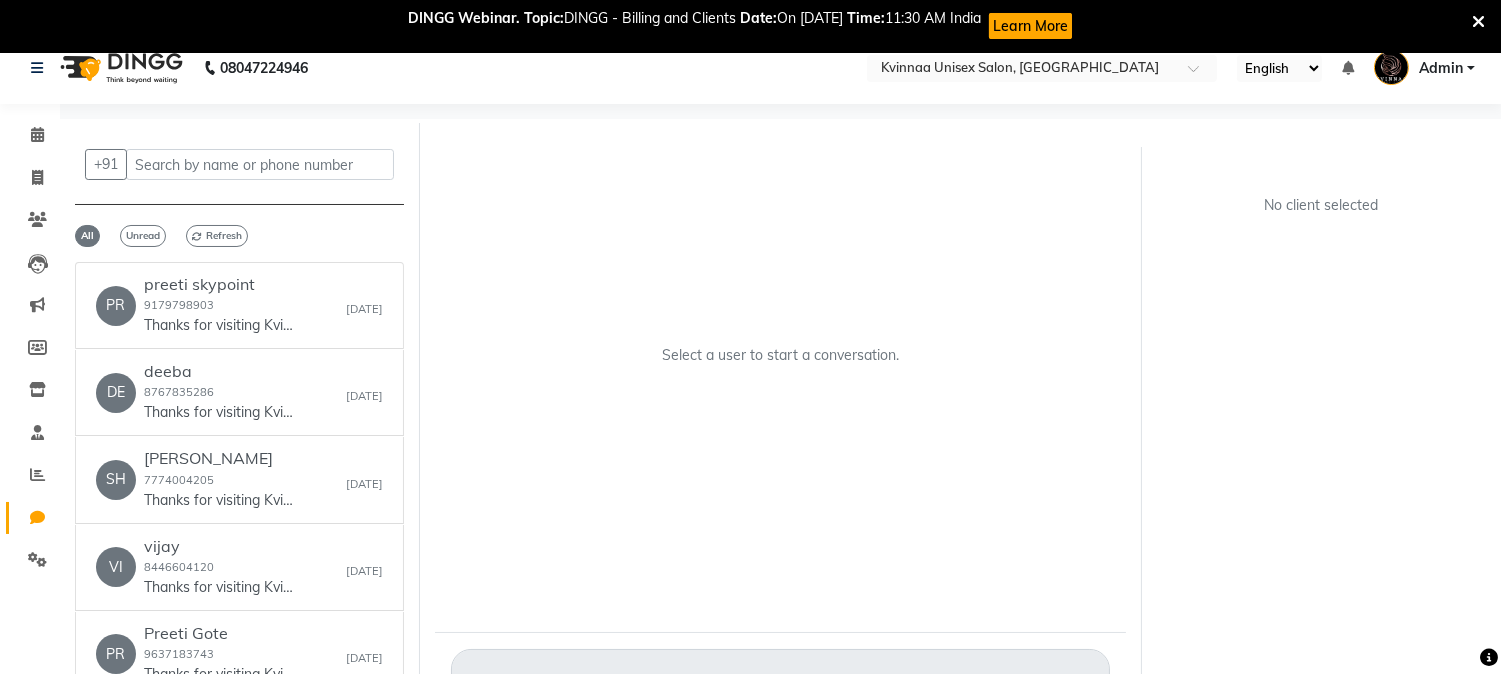 scroll, scrollTop: 0, scrollLeft: 0, axis: both 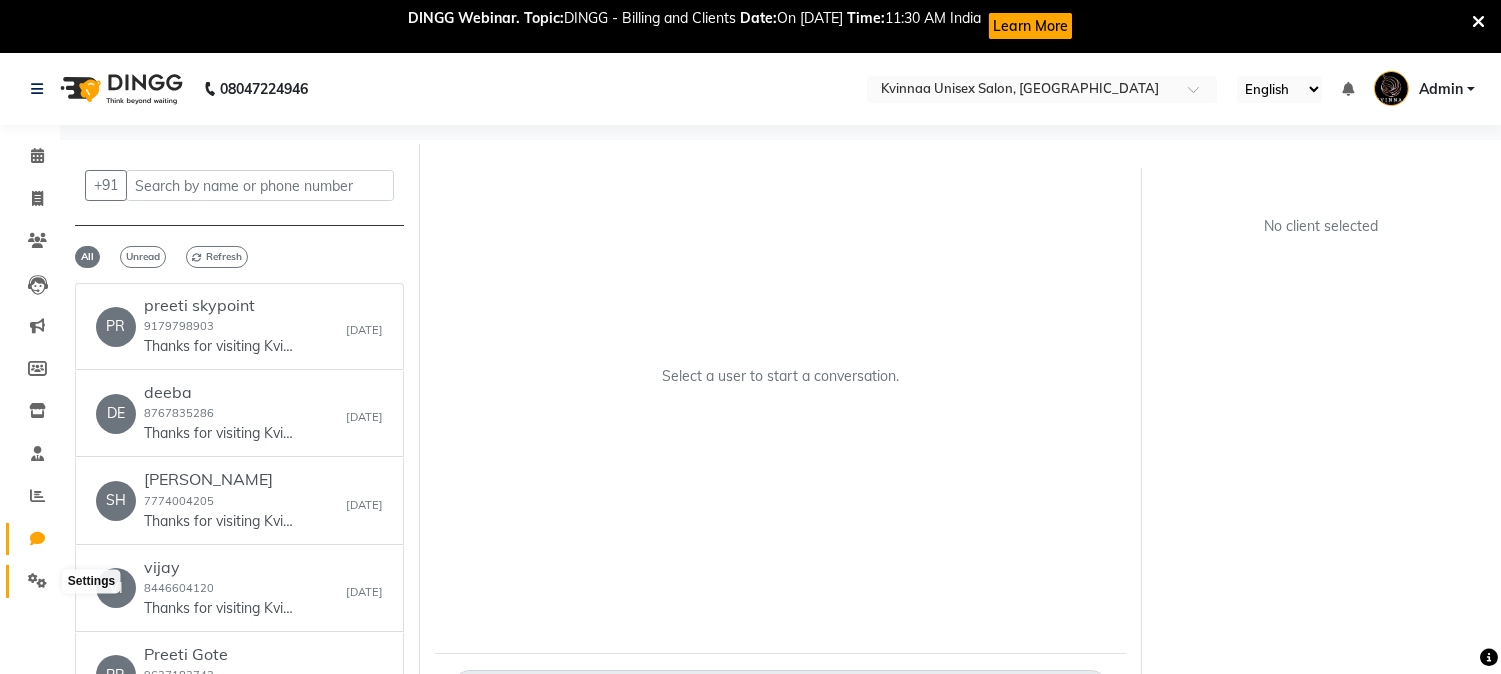 click 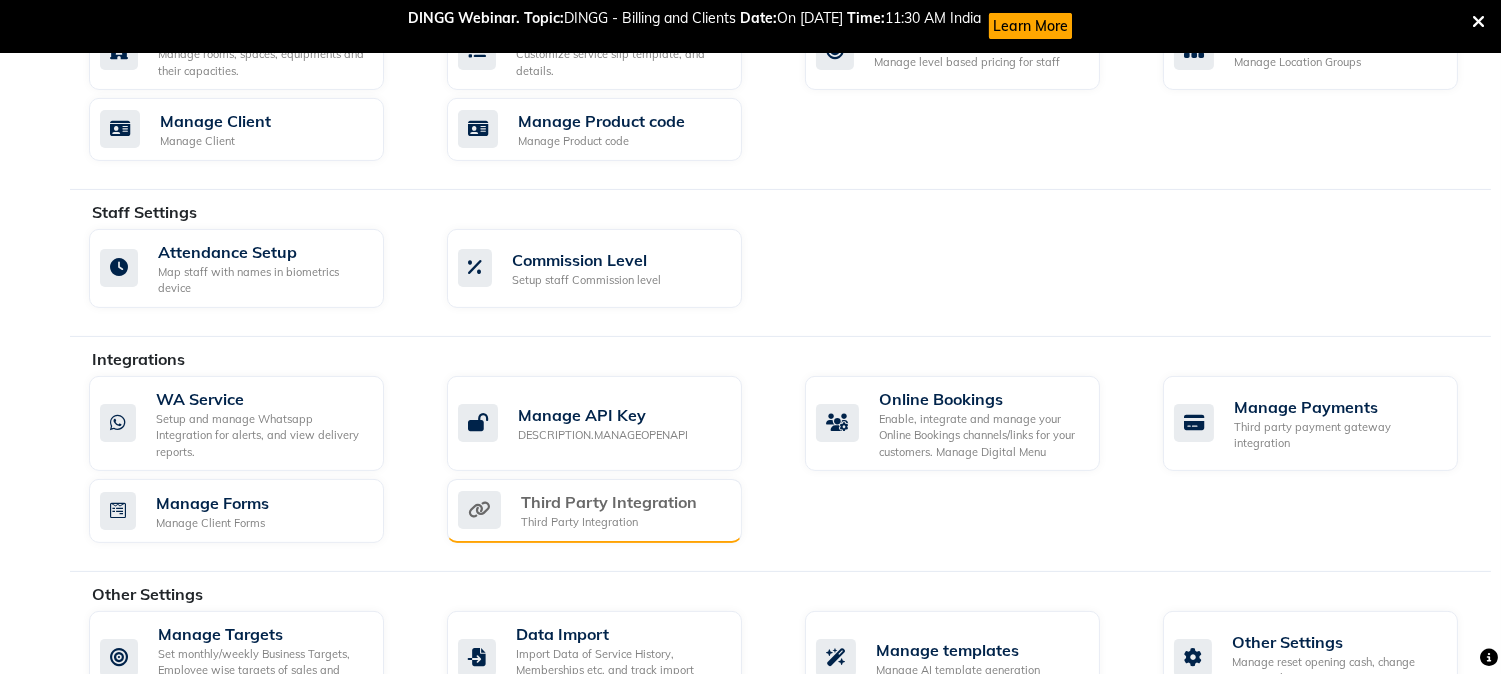 scroll, scrollTop: 1025, scrollLeft: 0, axis: vertical 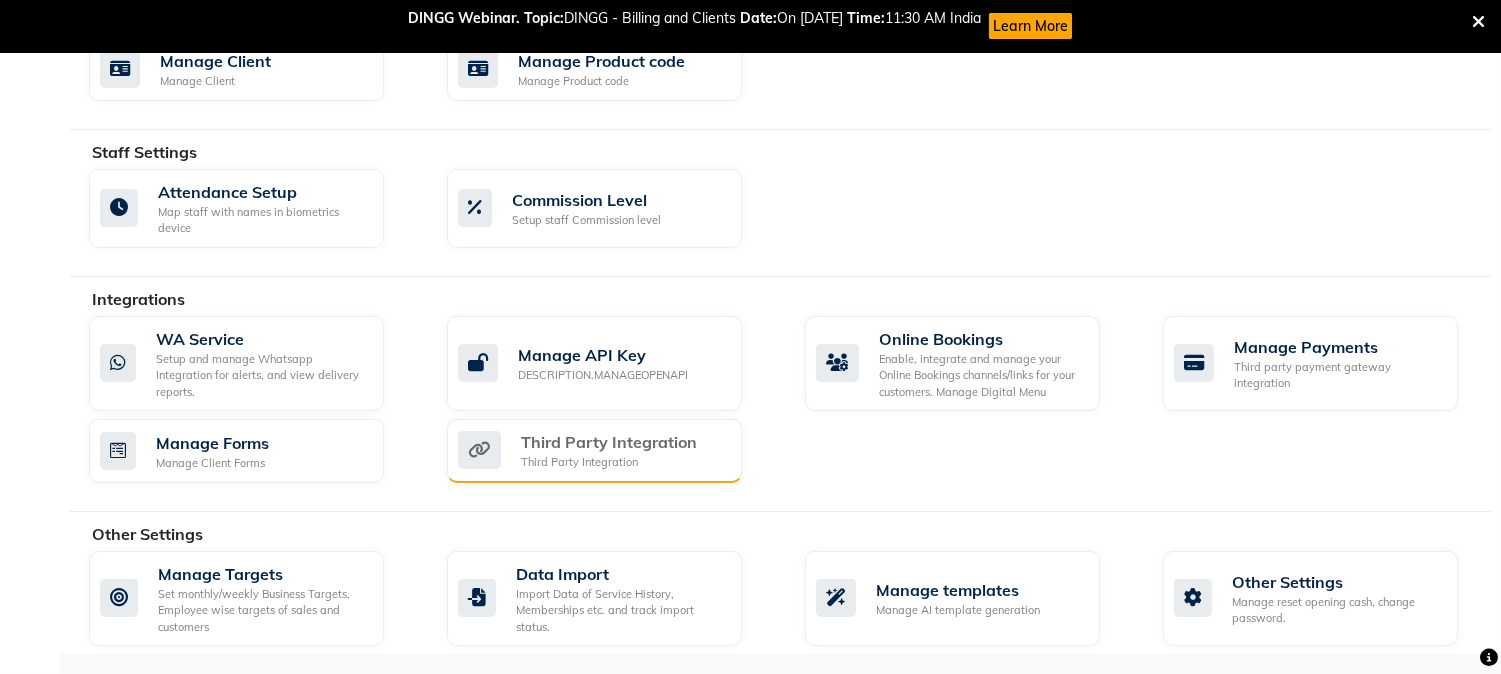 click on "Third Party Integration" 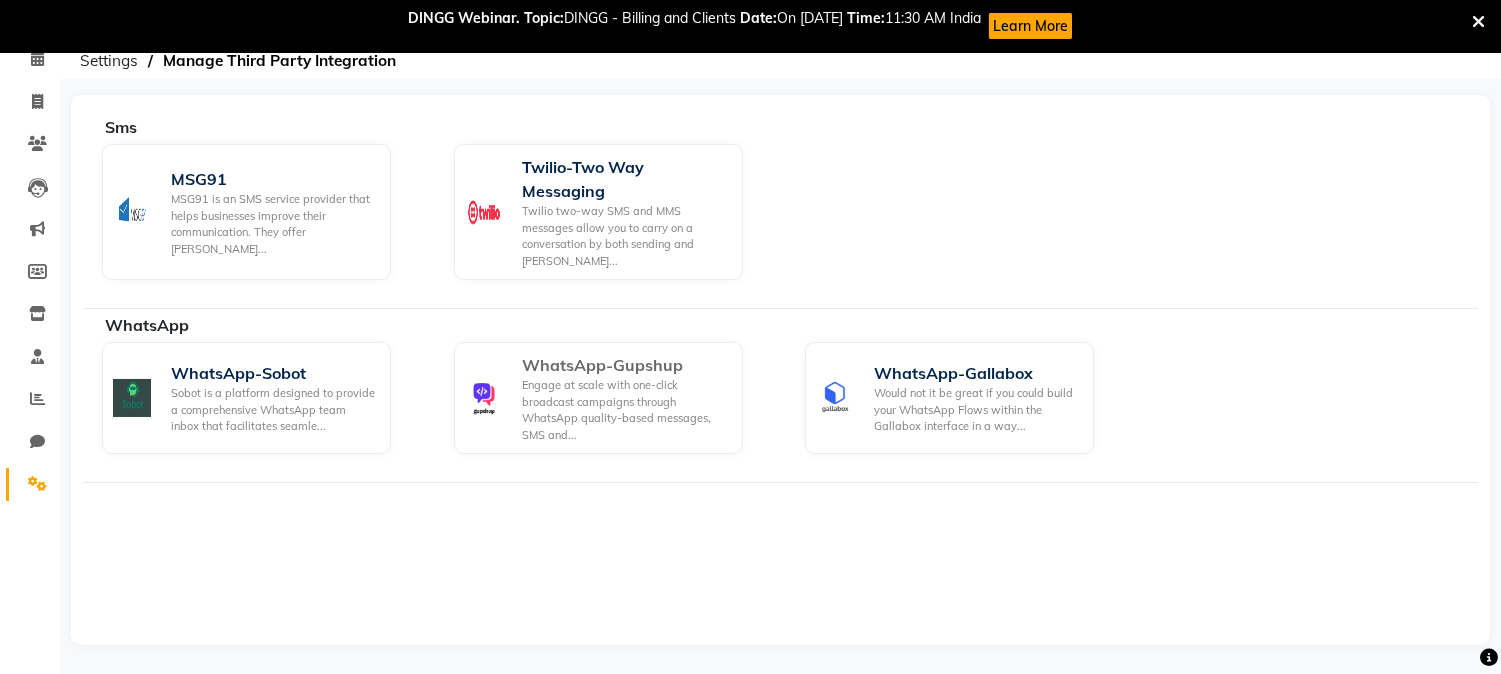 click on "Engage at scale with one-click broadcast campaigns through WhatsApp quality-based messages, SMS and..." 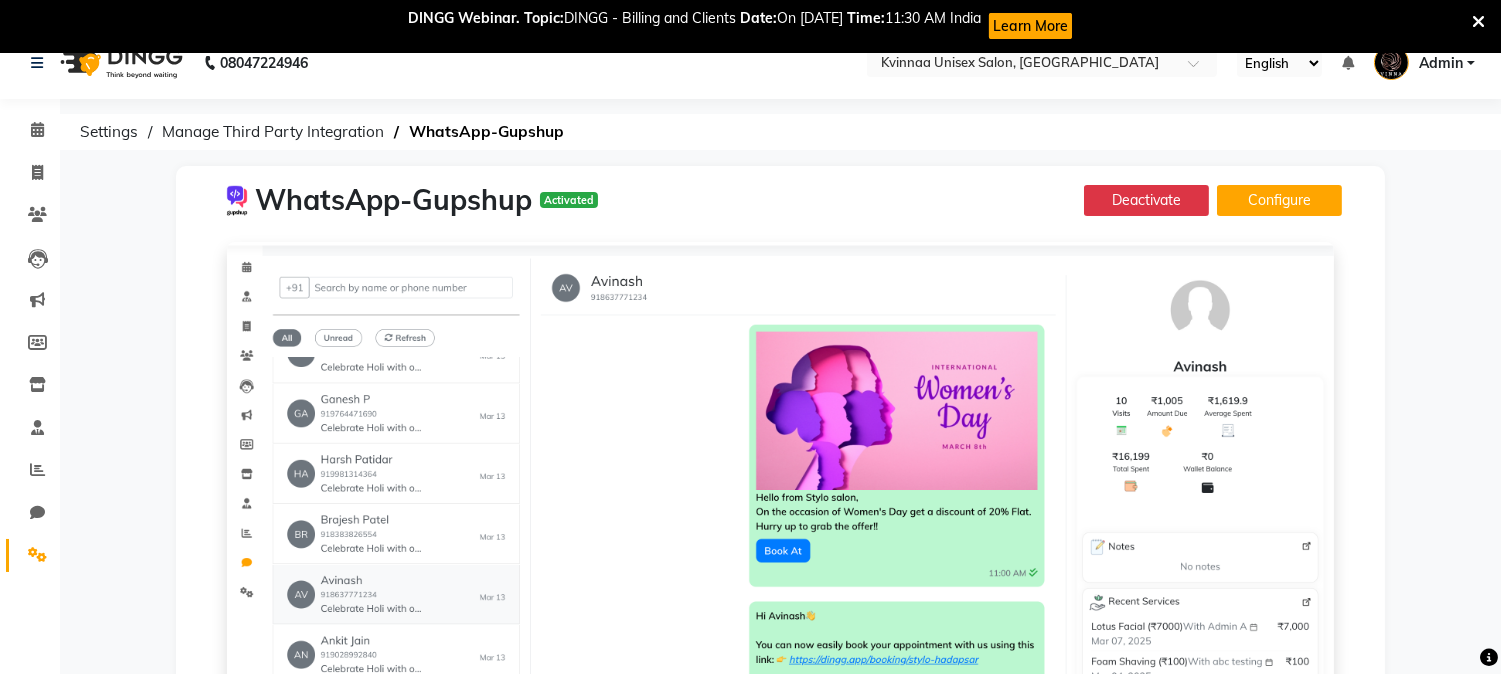 scroll, scrollTop: 0, scrollLeft: 0, axis: both 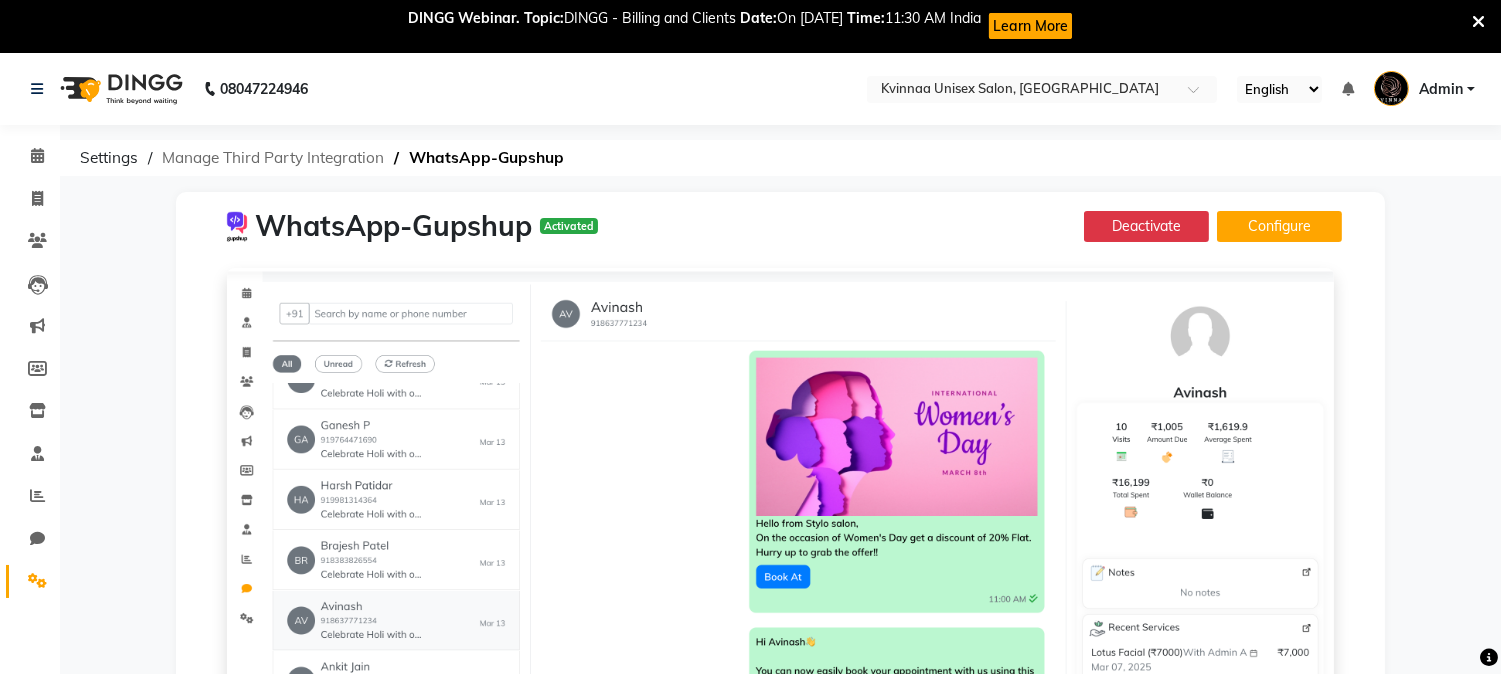 click on "Manage Third Party Integration" 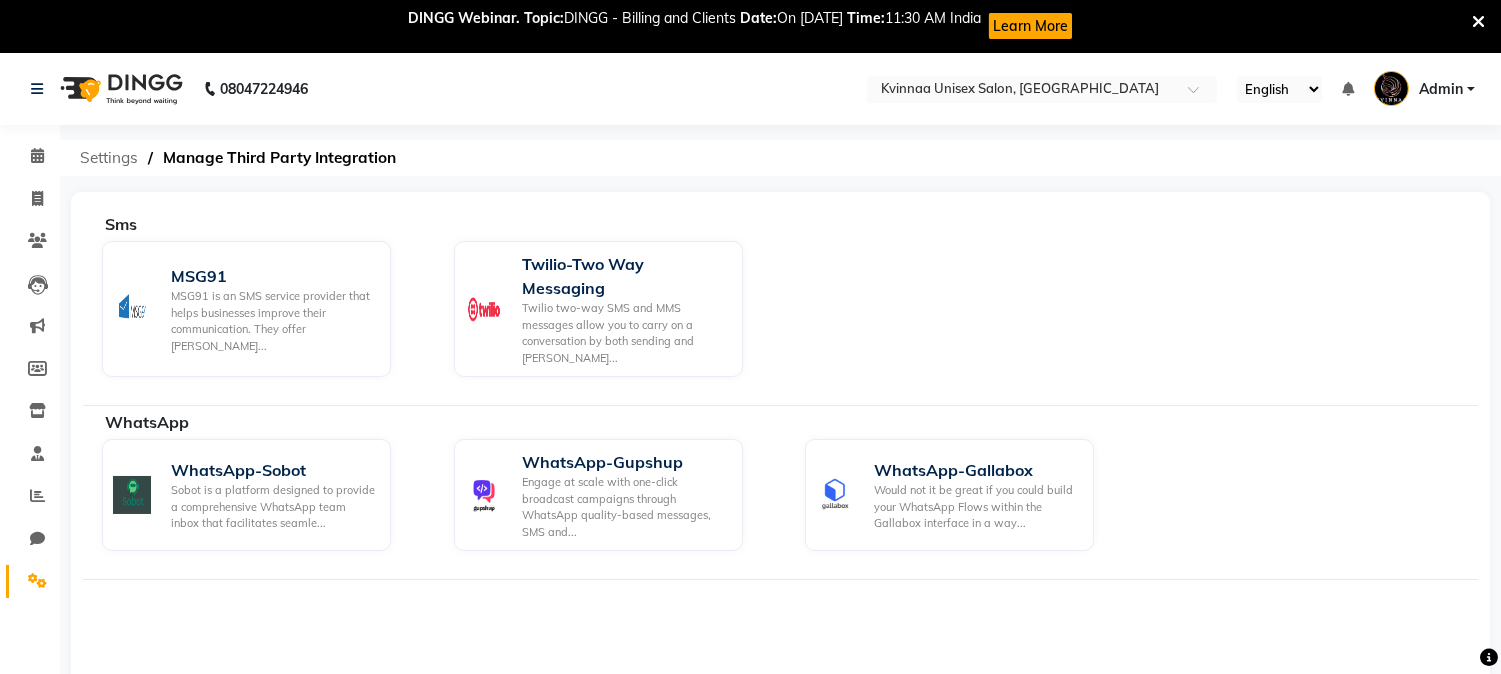click on "Settings" 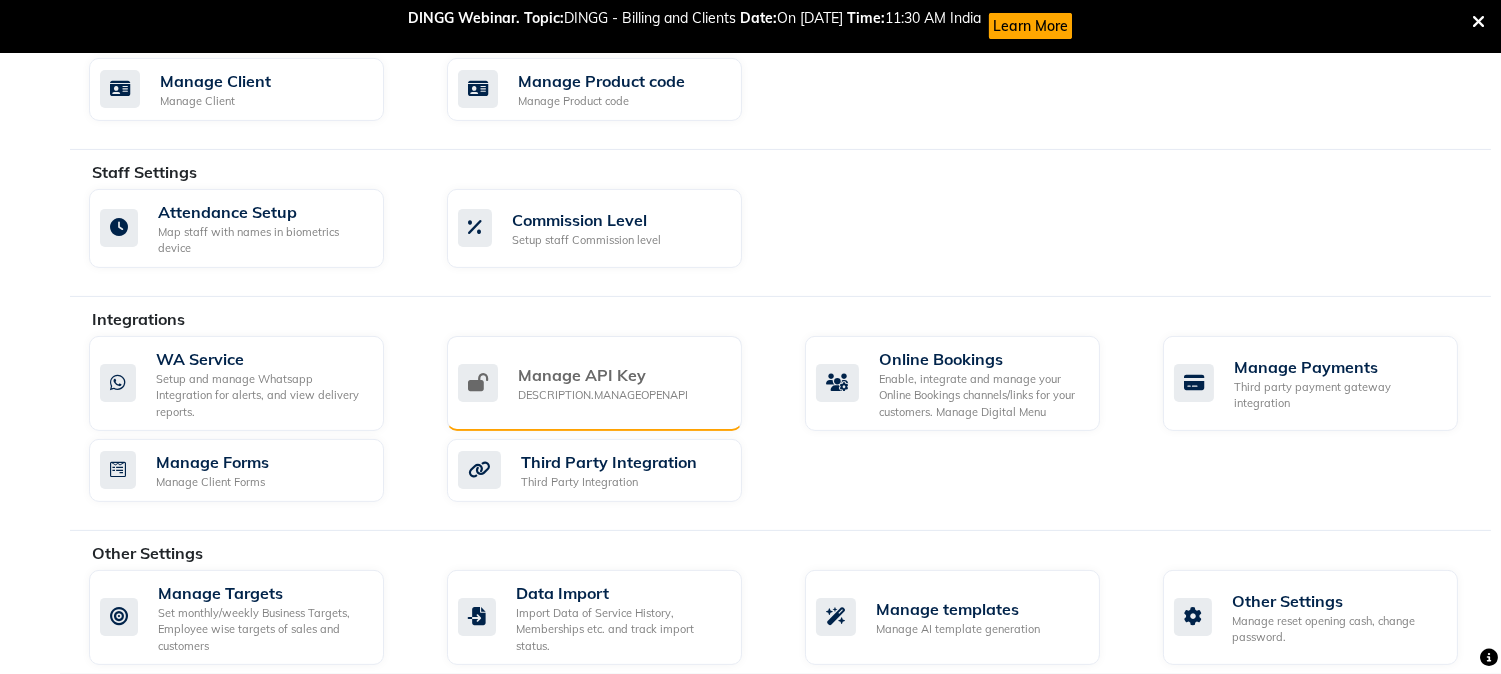 scroll, scrollTop: 1025, scrollLeft: 0, axis: vertical 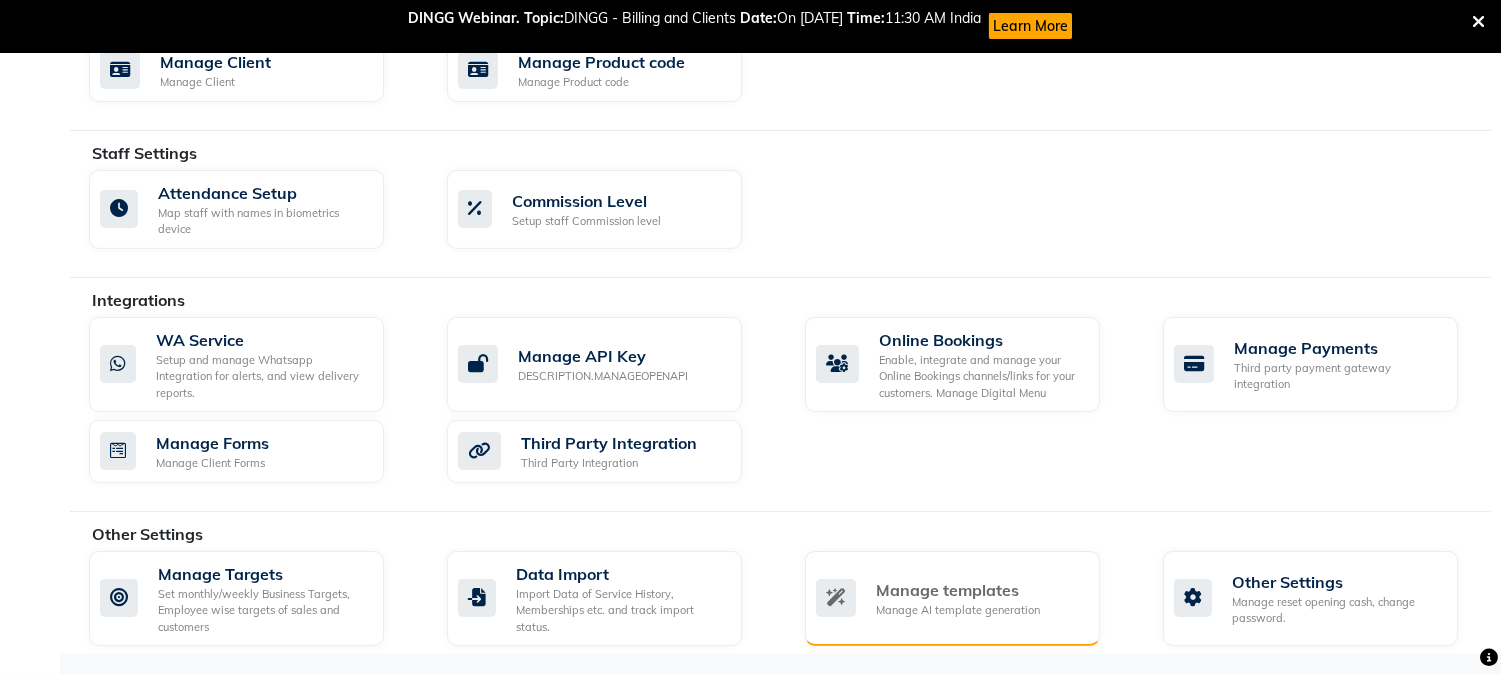 click on "Manage AI template generation" 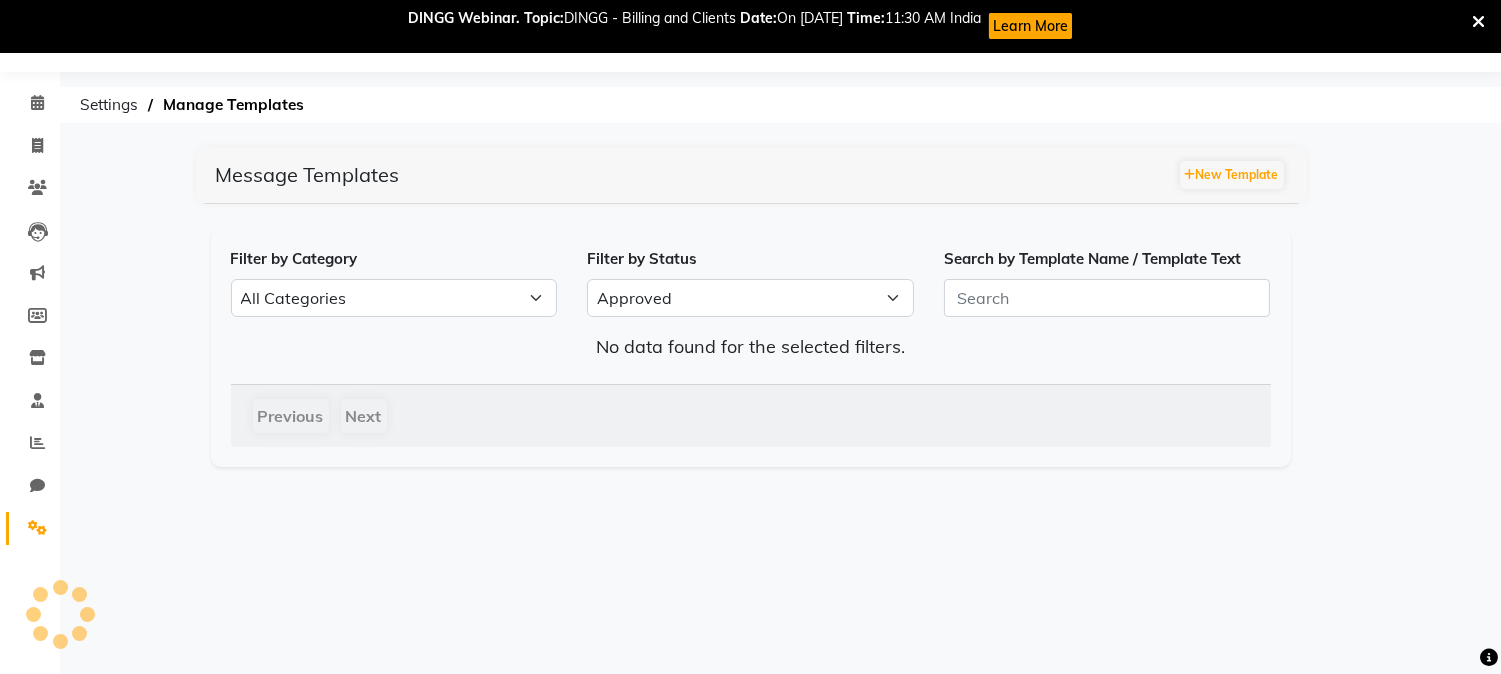 scroll, scrollTop: 53, scrollLeft: 0, axis: vertical 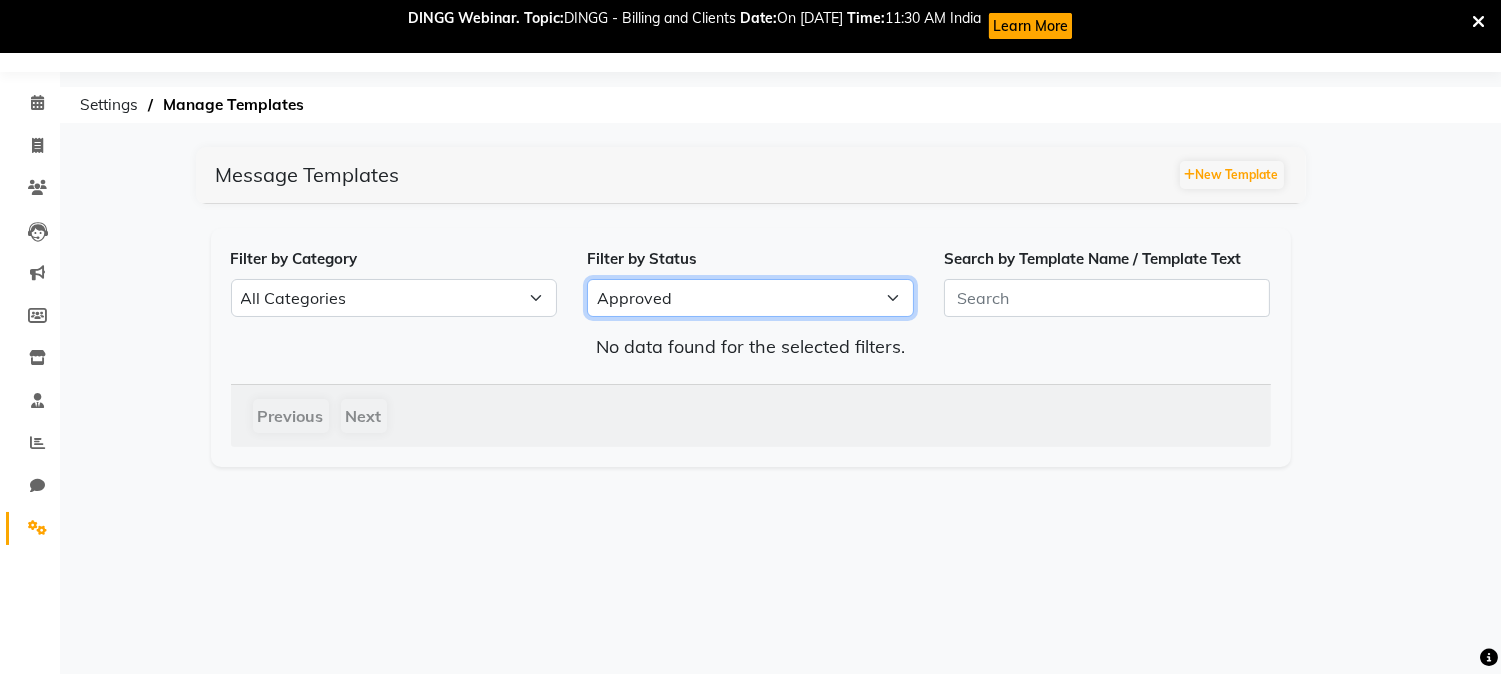 click on "All Approved Rejected Failed Pending" at bounding box center [750, 298] 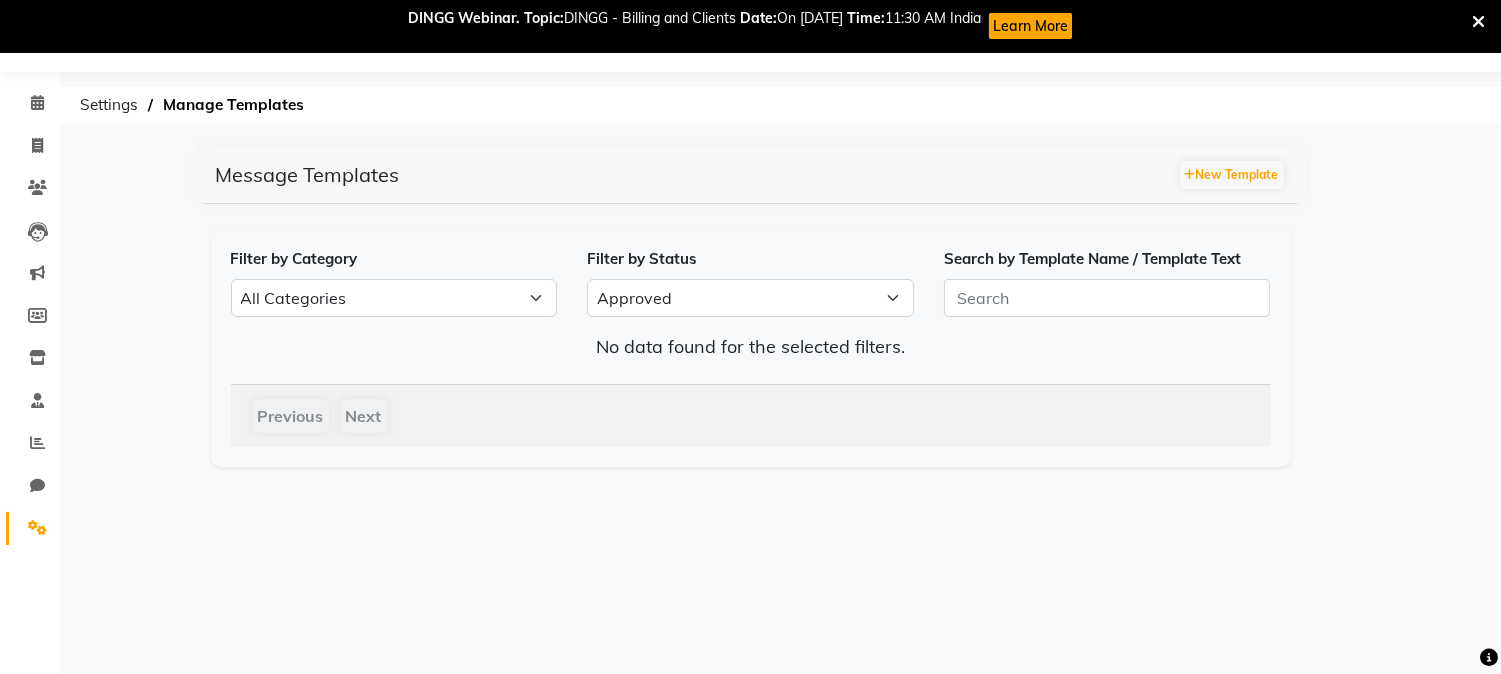 click on "08047224946 Select Location × Kvinnaa Unisex Salon, [GEOGRAPHIC_DATA] English ENGLISH Español العربية मराठी हिंदी ગુજરાતી தமிழ் 中文 Notifications nothing to show Admin Manage Profile Change Password Sign out  Version:3.15.3  ☀ Kvinnaa Unisex Salon, Keshavnagar  Calendar  Invoice  Clients  Leads   Marketing  Members  Inventory  Staff  Reports  Chat  Settings Completed InProgress Upcoming Dropped Tentative Check-In Confirm Bookings Generate Report Segments Page Builder Settings  Manage Templates  Message Templates  New Template Filter by Category All Categories Utility Marketing Authentication Filter by Status All Approved Rejected Failed Pending Search by Template Name / Template Text No data found for the selected filters. Previous Next" at bounding box center (750, 337) 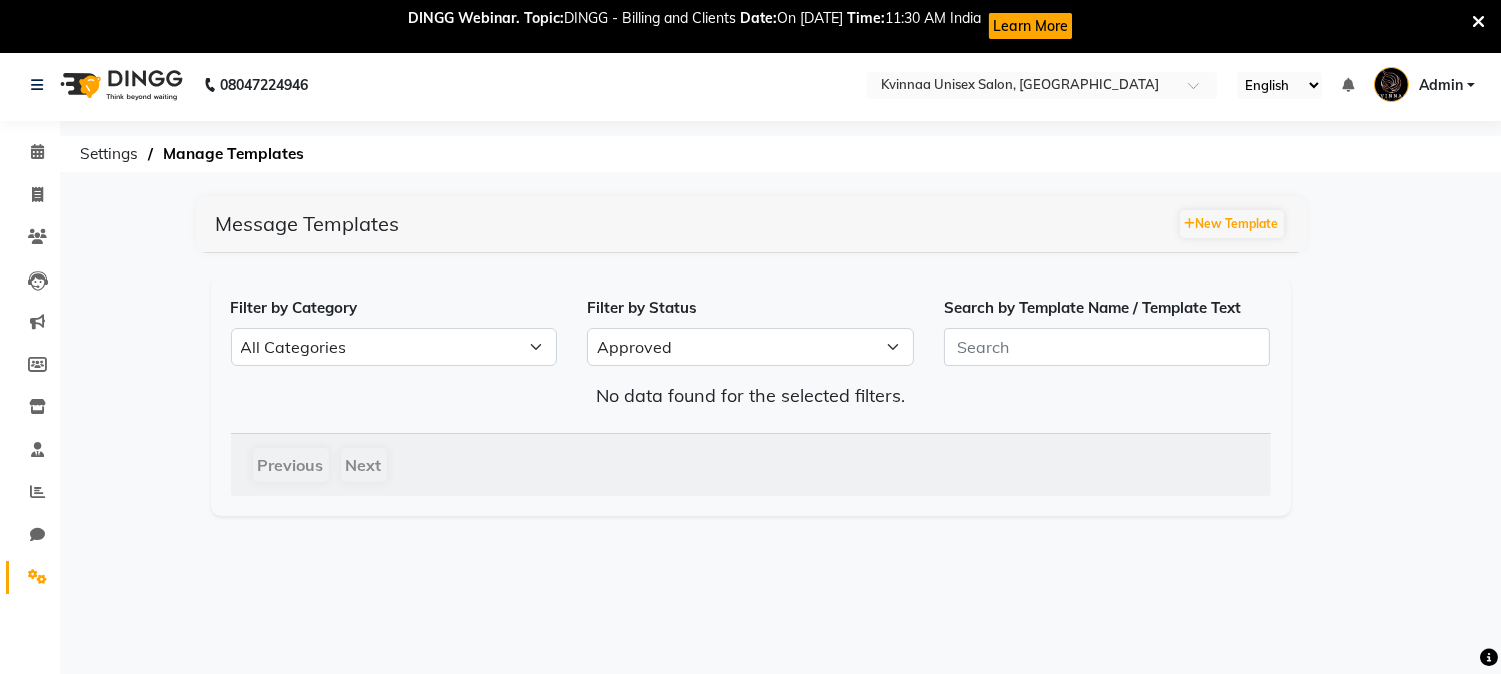 scroll, scrollTop: 0, scrollLeft: 0, axis: both 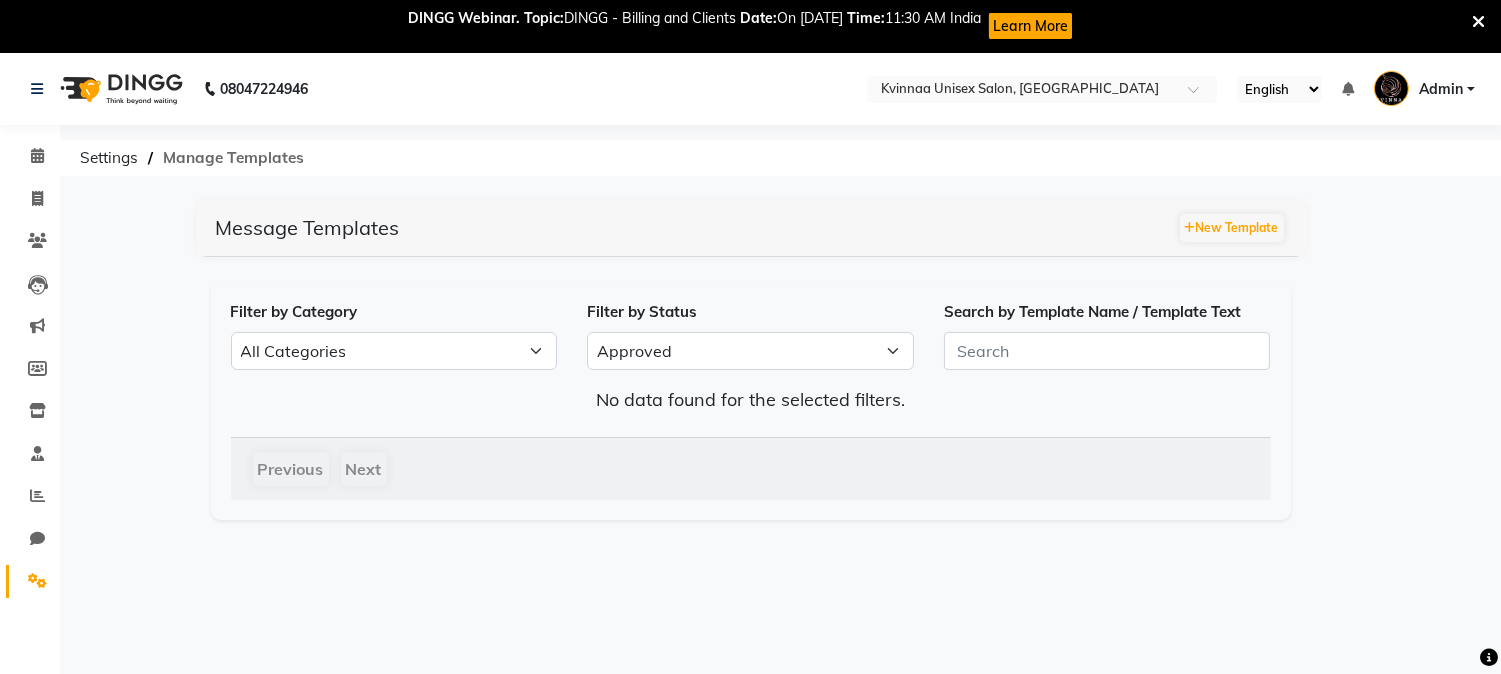 click on "Manage Templates" 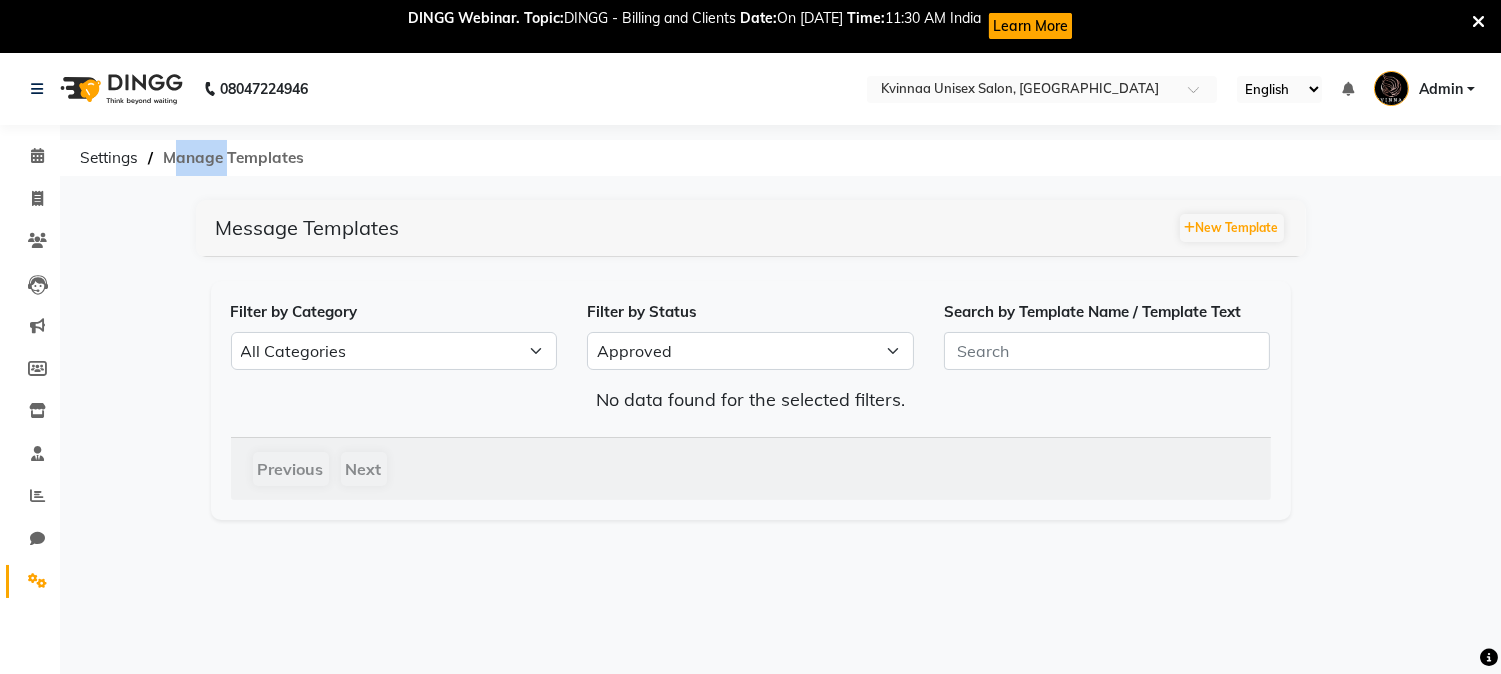 click on "Manage Templates" 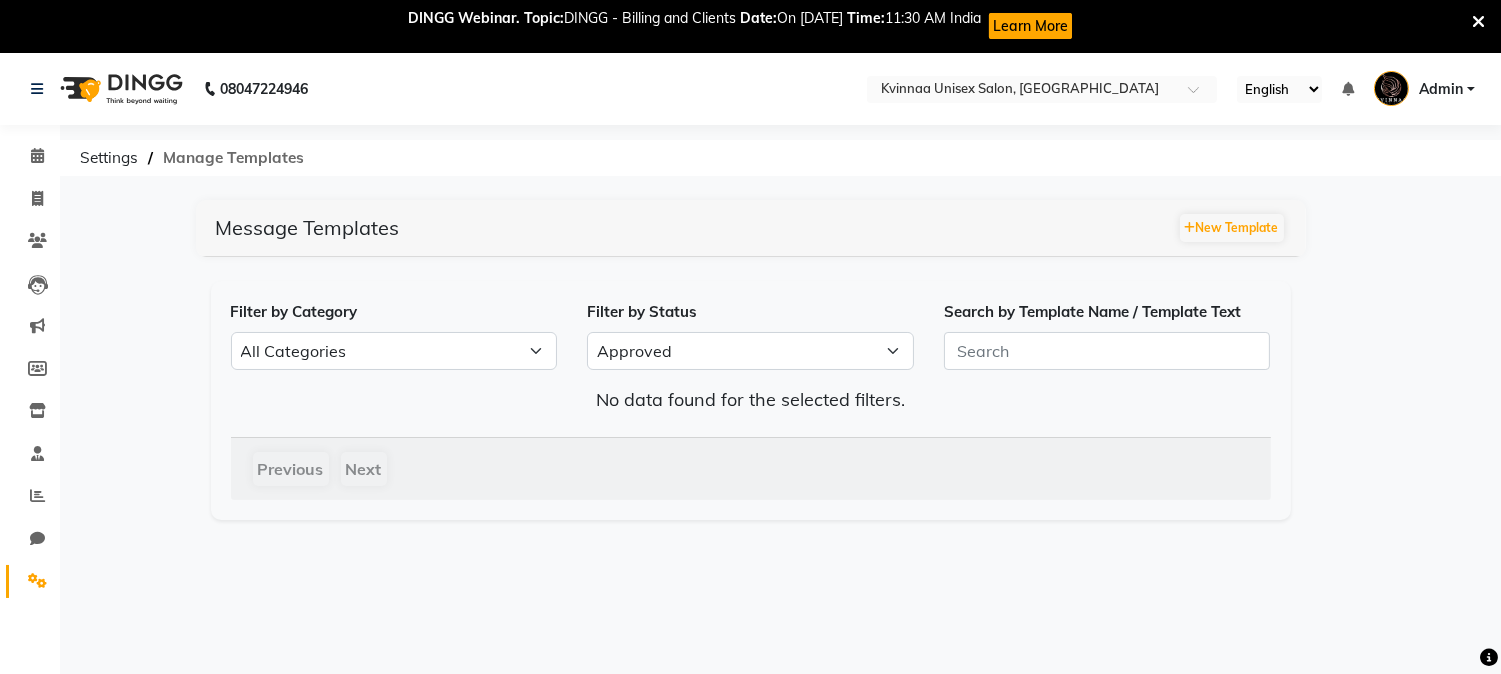 click on "Manage Templates" 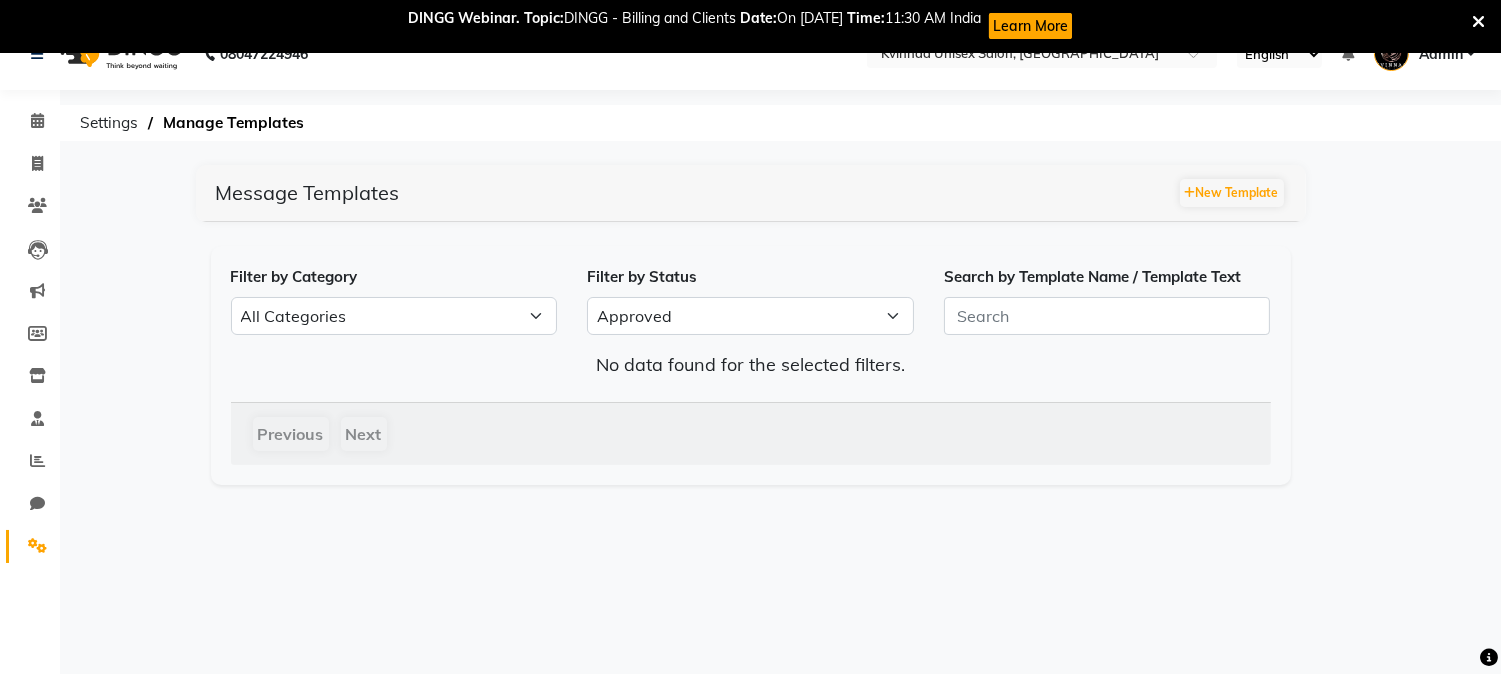 scroll, scrollTop: 53, scrollLeft: 0, axis: vertical 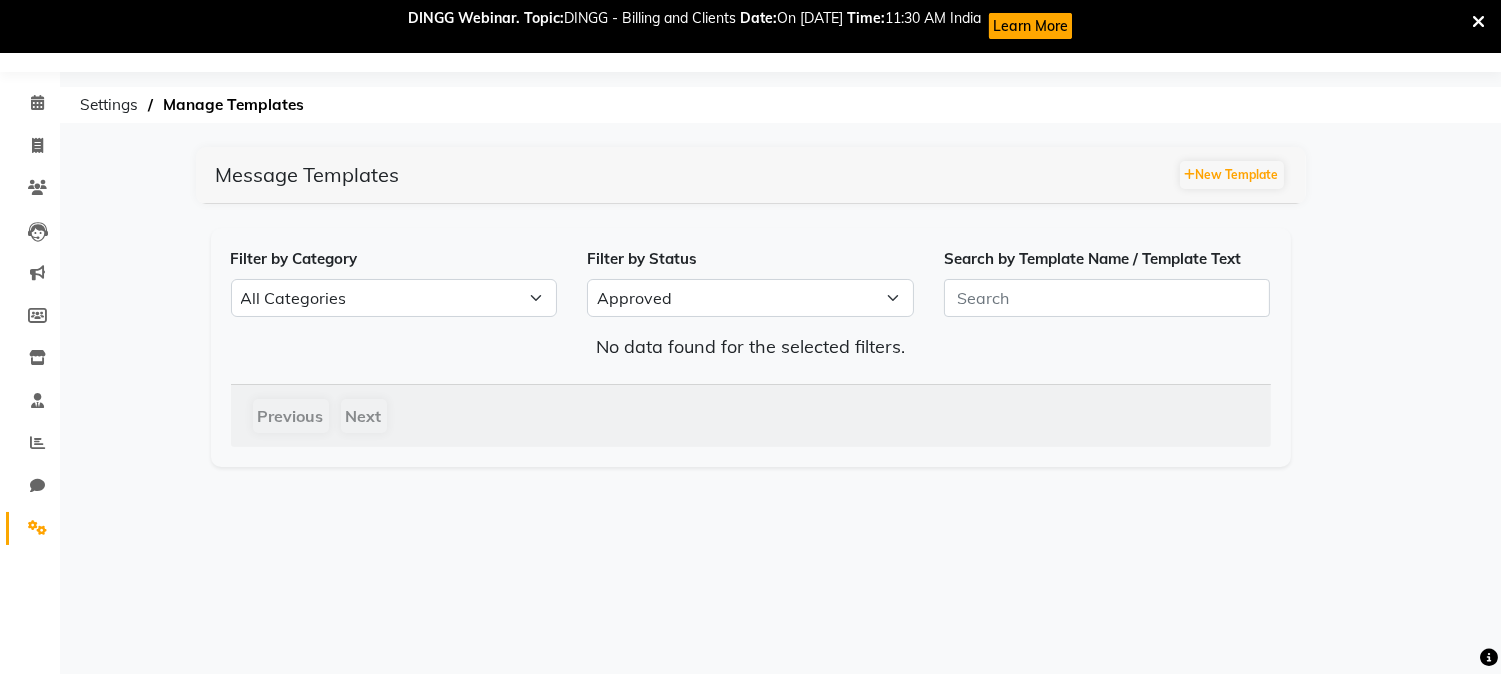 click on "Previous Next" 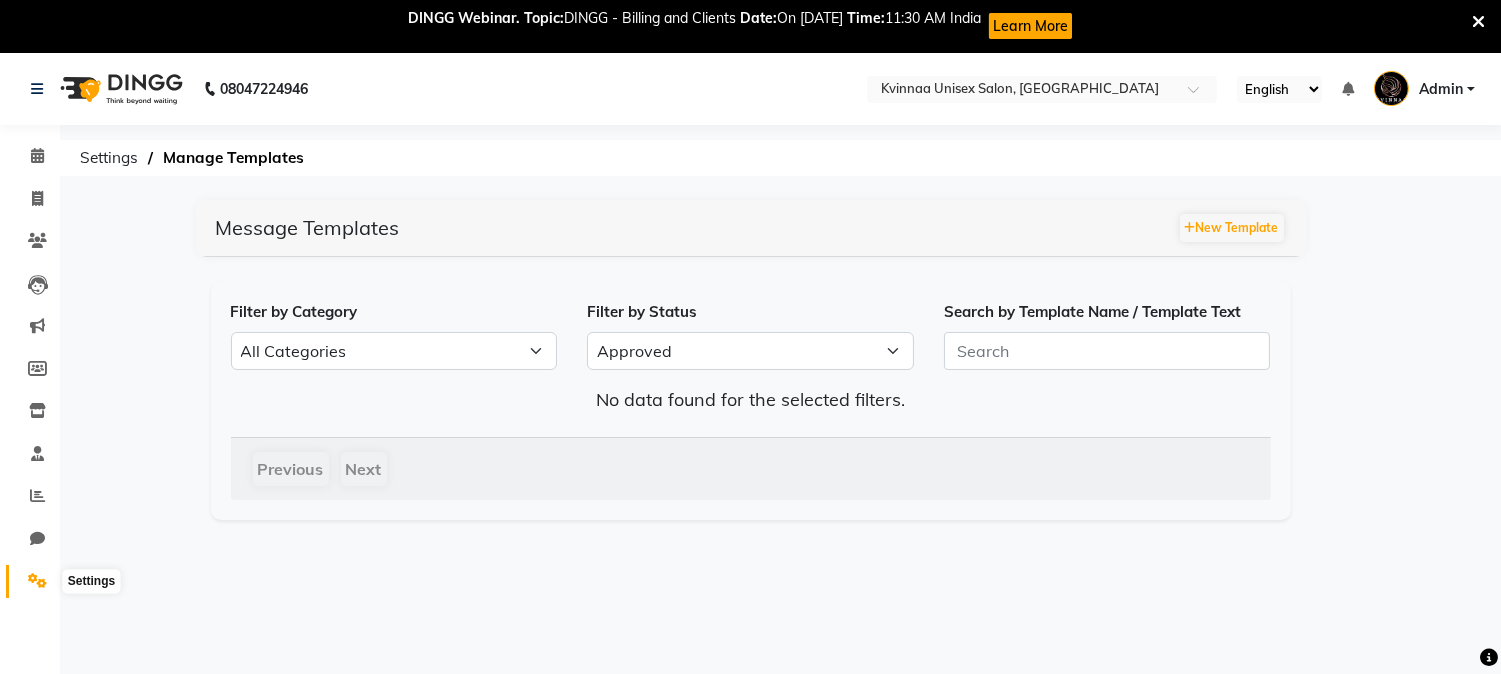 click 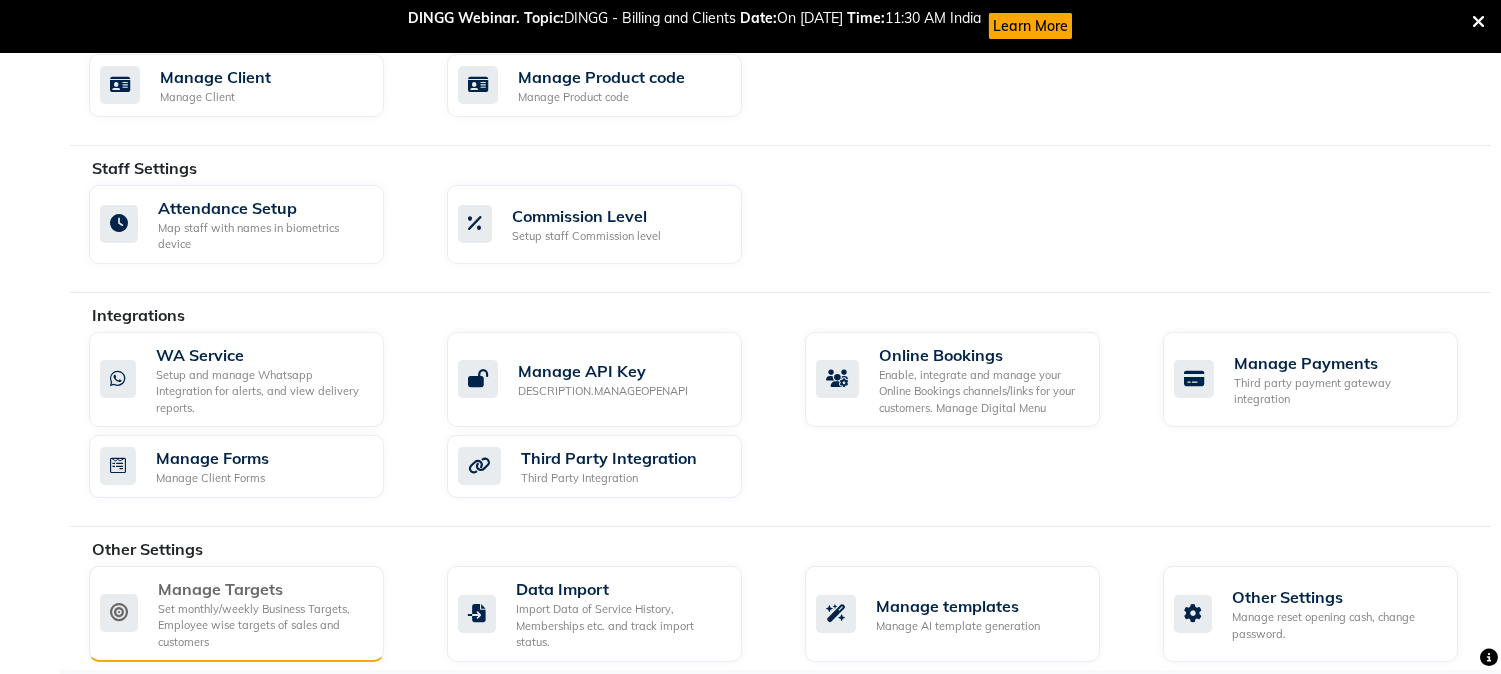 scroll, scrollTop: 1025, scrollLeft: 0, axis: vertical 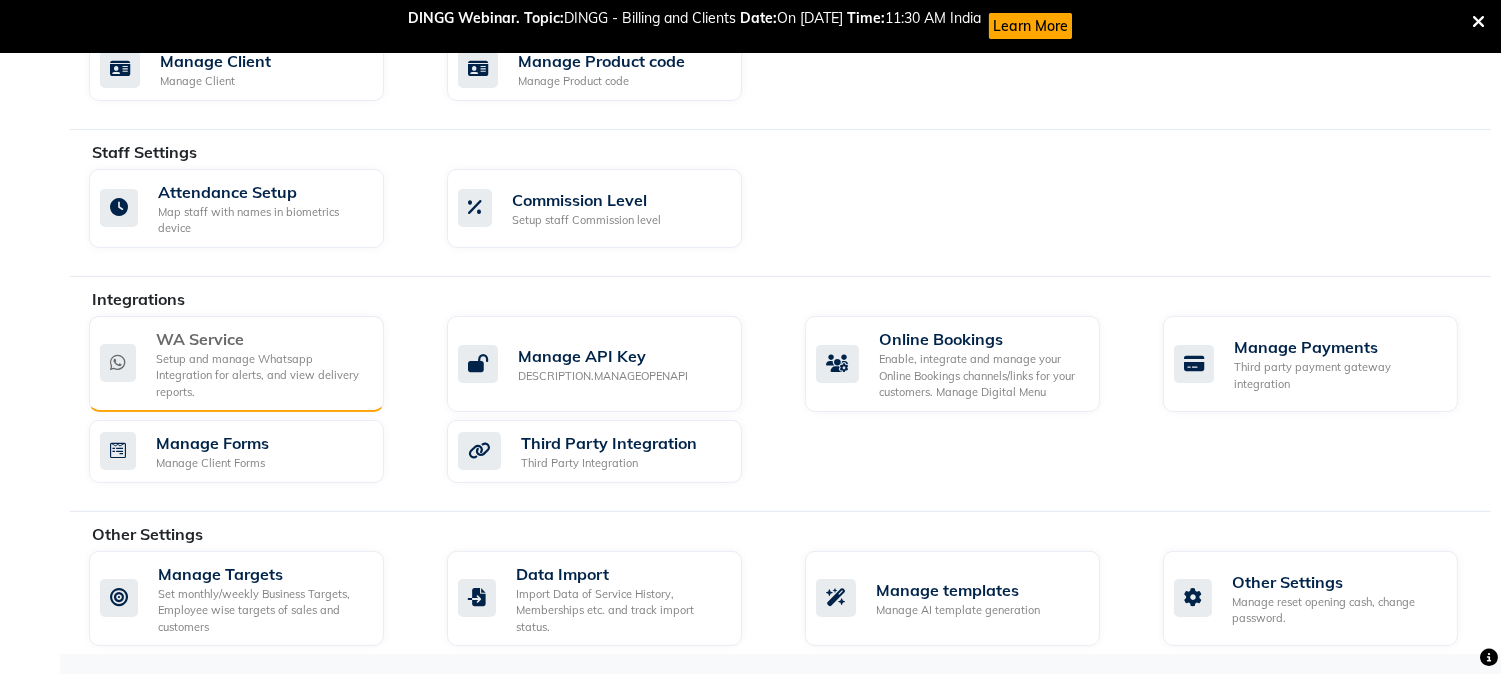 click on "WA Service Setup and manage Whatsapp Integration for alerts, and view delivery reports." 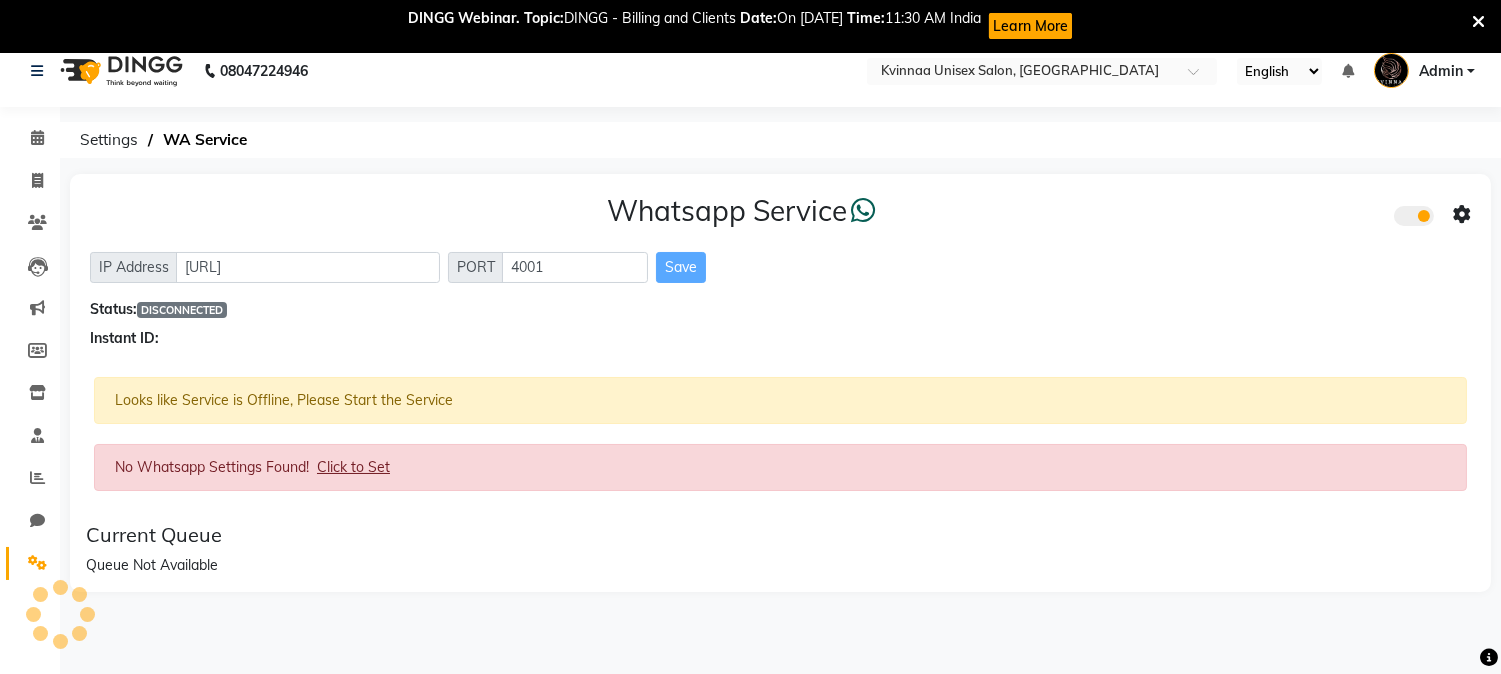 scroll, scrollTop: 0, scrollLeft: 0, axis: both 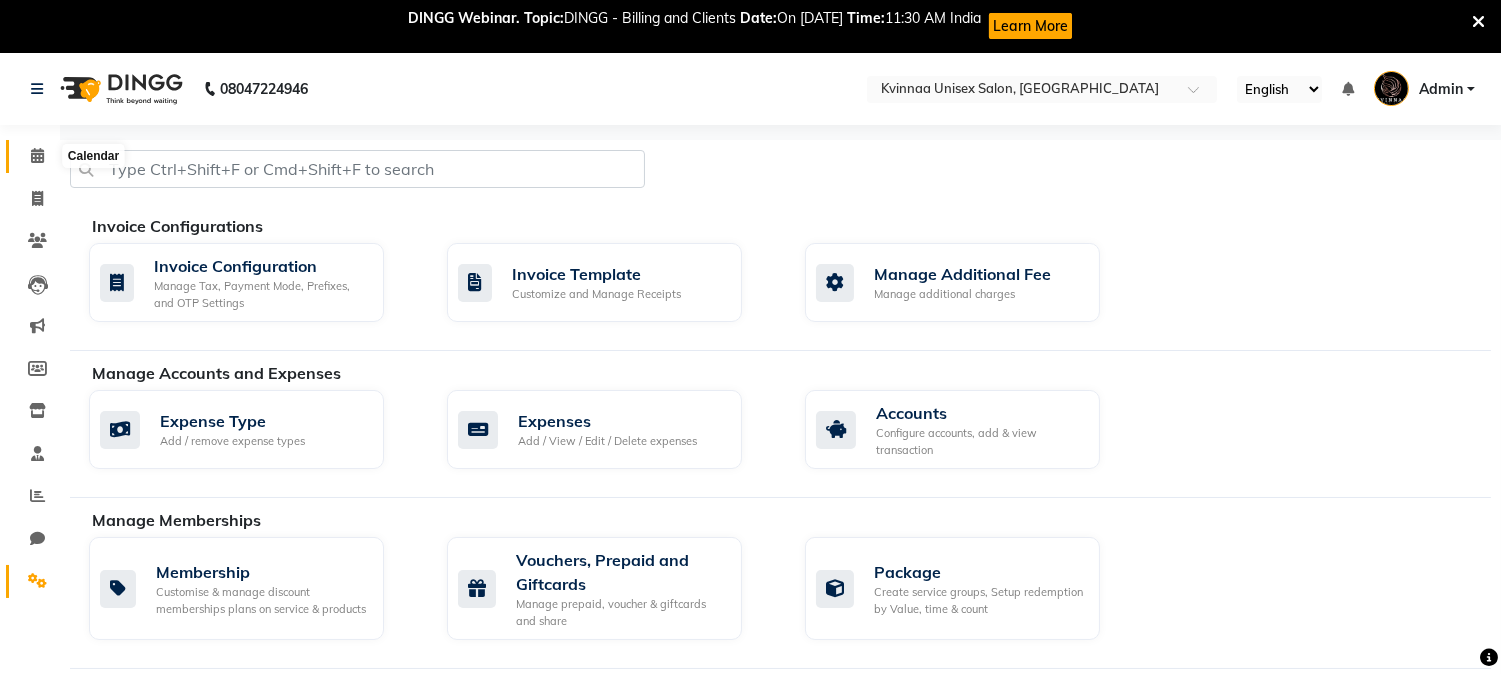 click 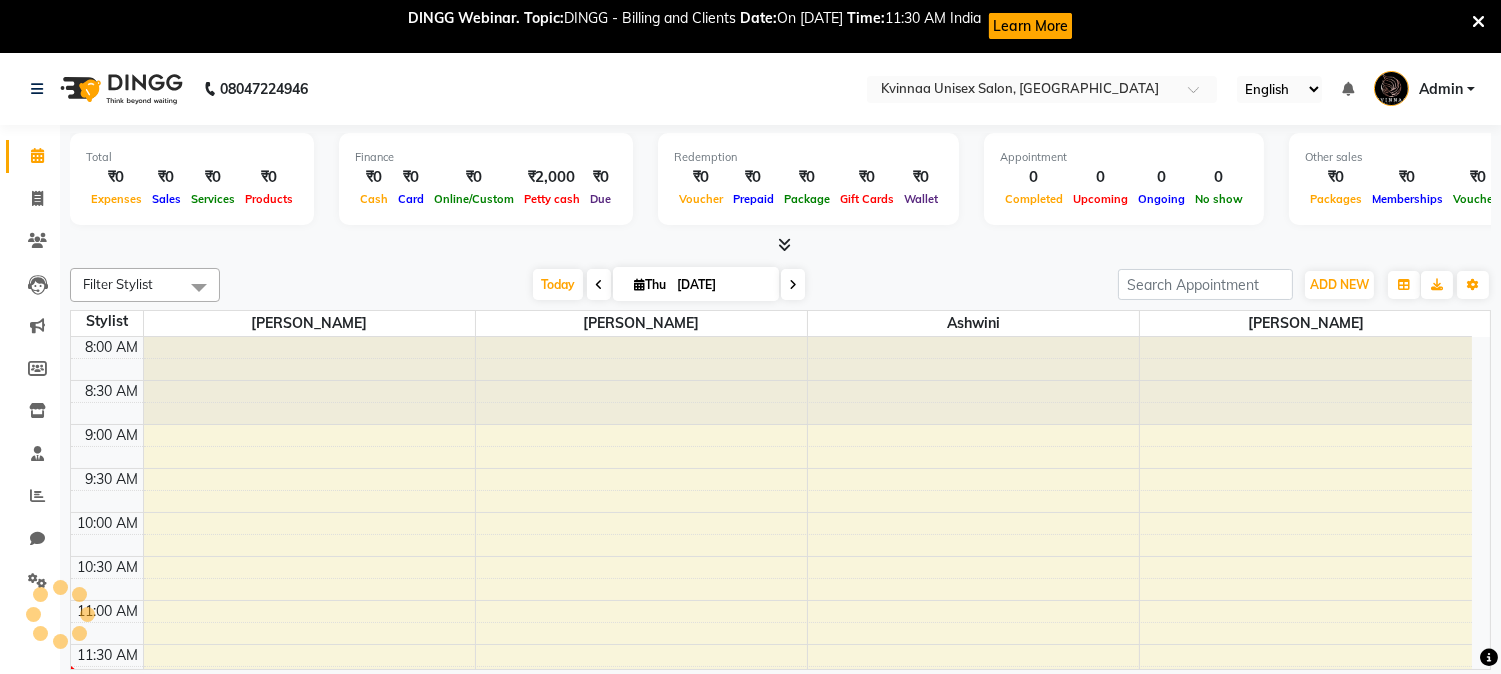 scroll, scrollTop: 0, scrollLeft: 0, axis: both 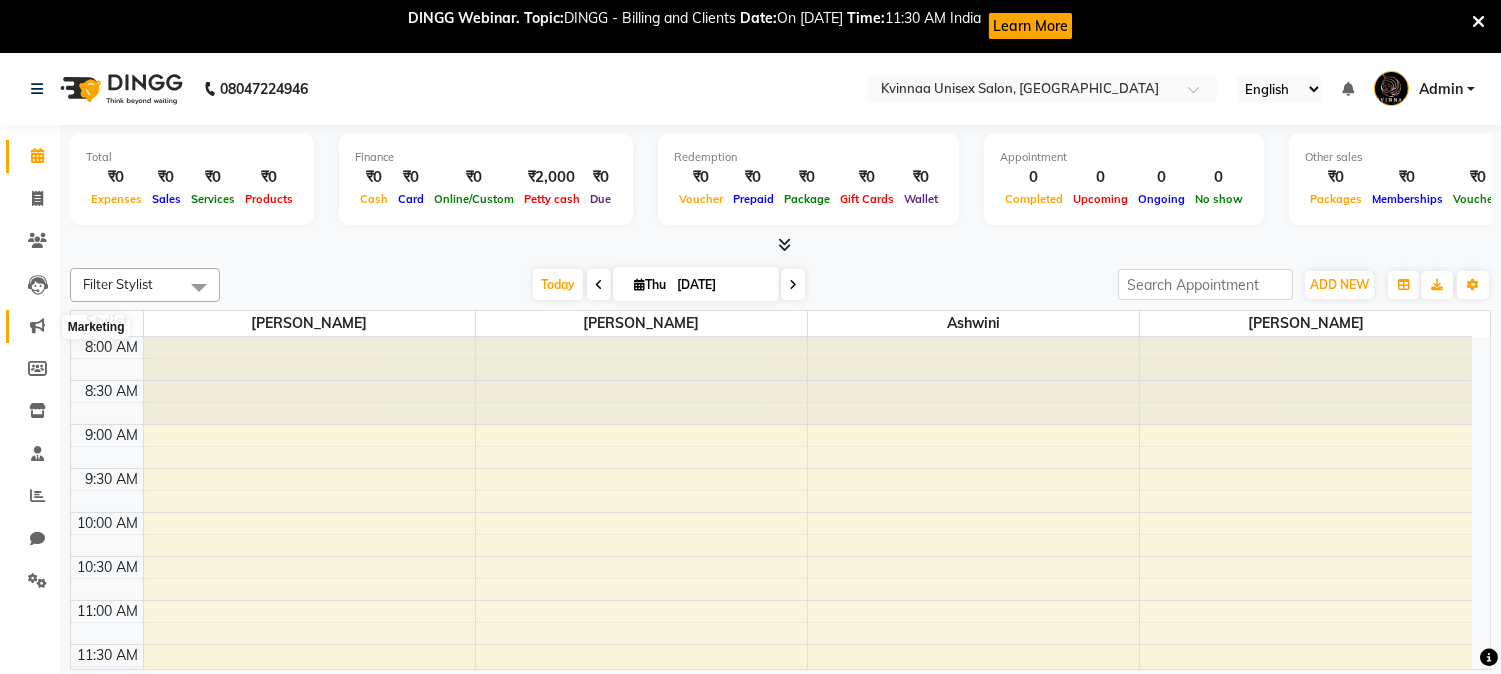 click 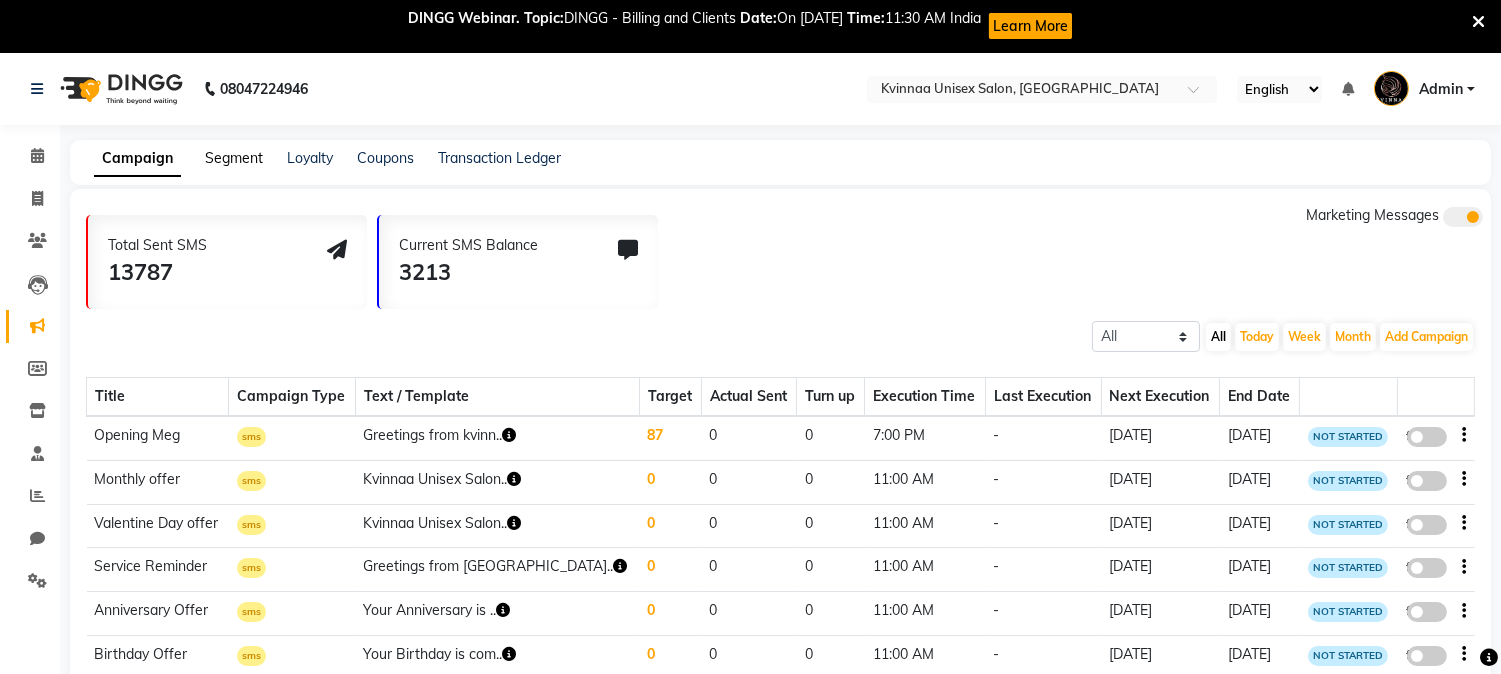click on "Segment" 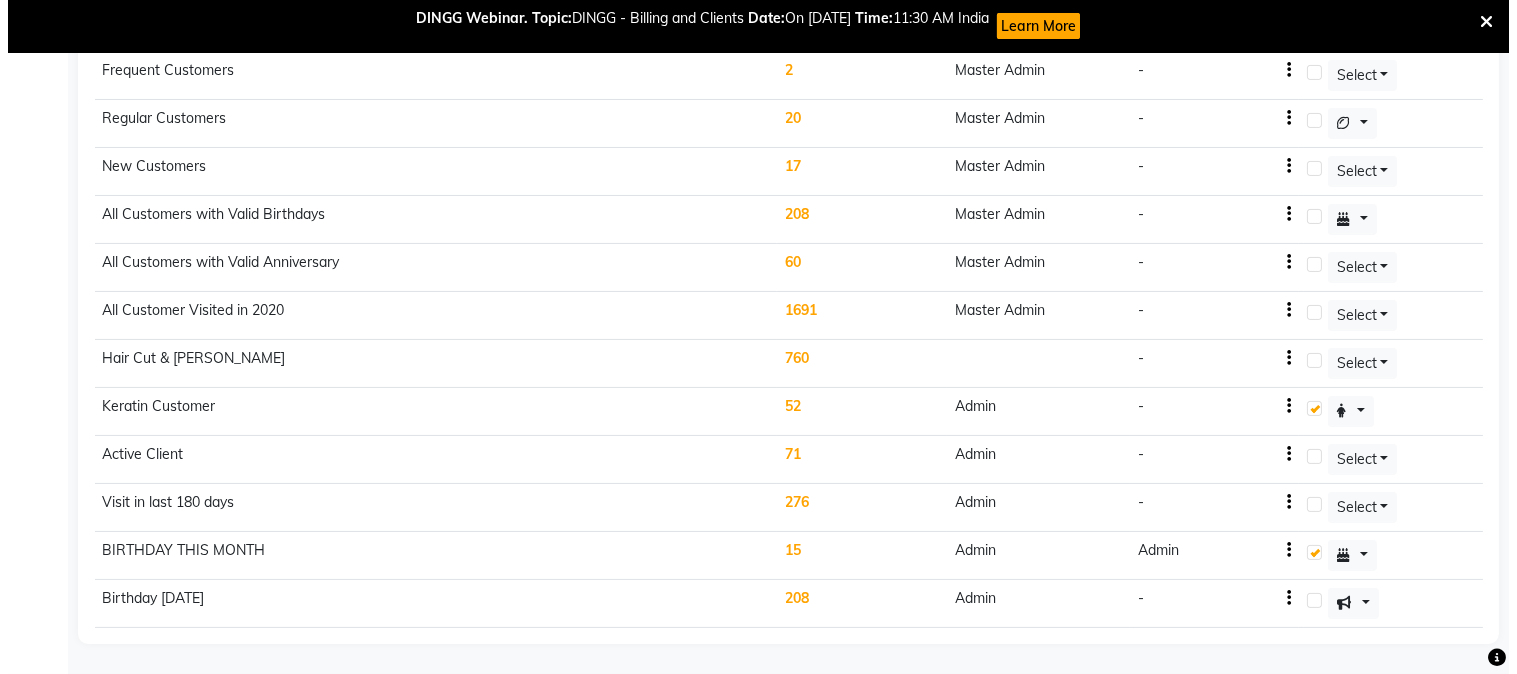 scroll, scrollTop: 673, scrollLeft: 0, axis: vertical 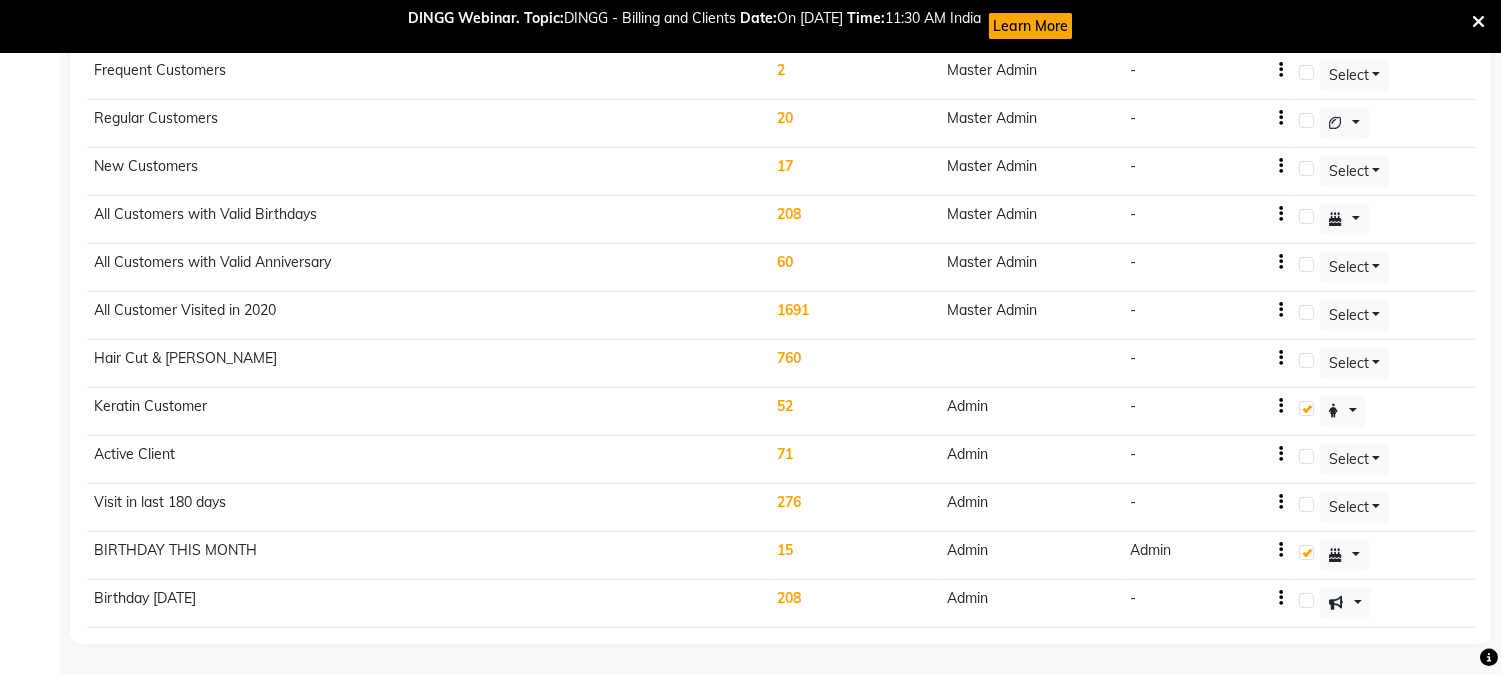 click on "BIRTHDAY THIS MONTH" 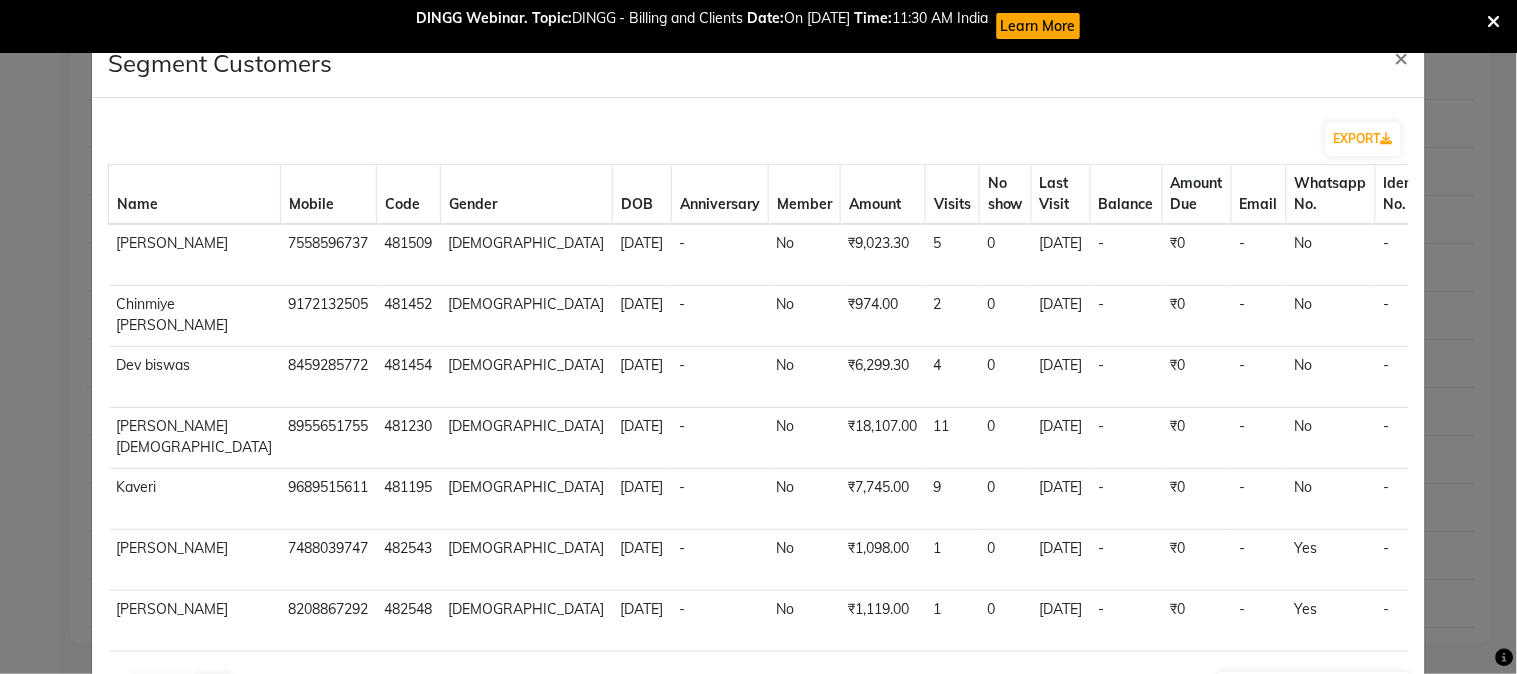 click on "view profile" 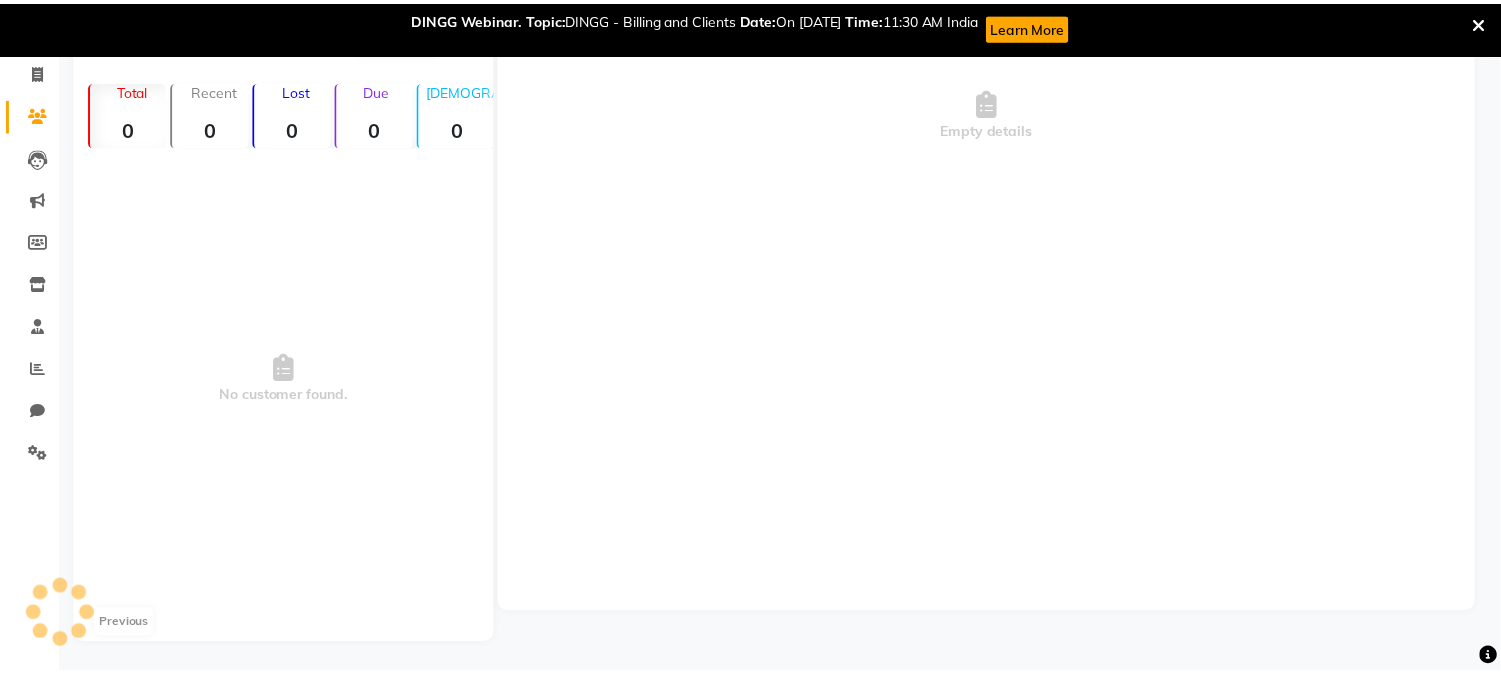 scroll, scrollTop: 126, scrollLeft: 0, axis: vertical 